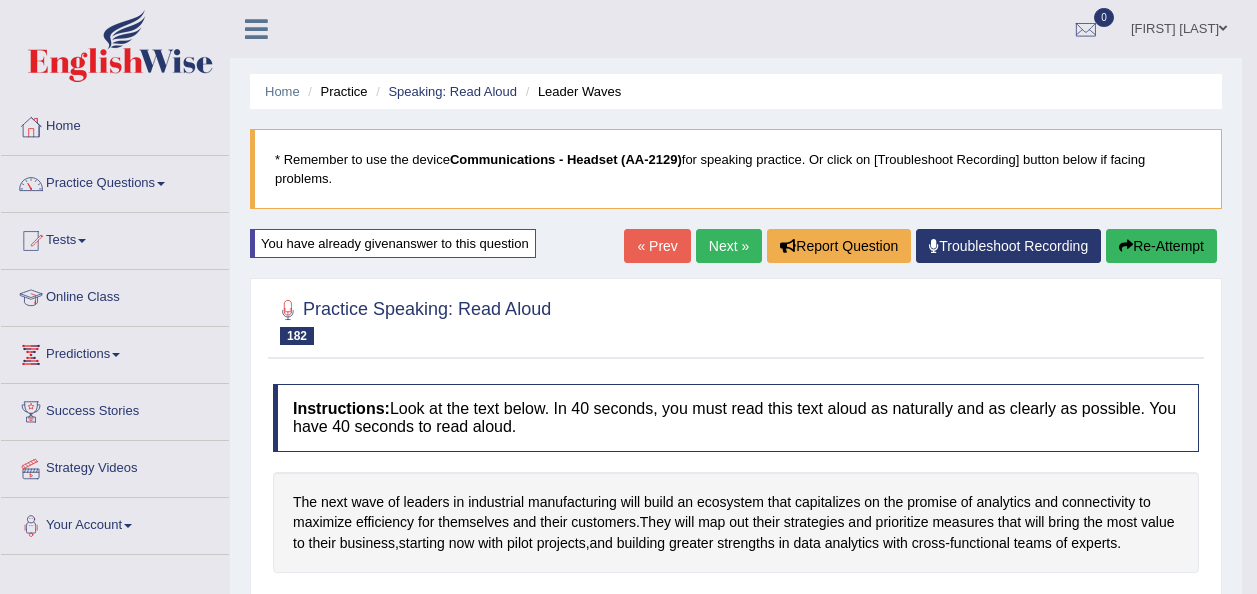 scroll, scrollTop: 280, scrollLeft: 0, axis: vertical 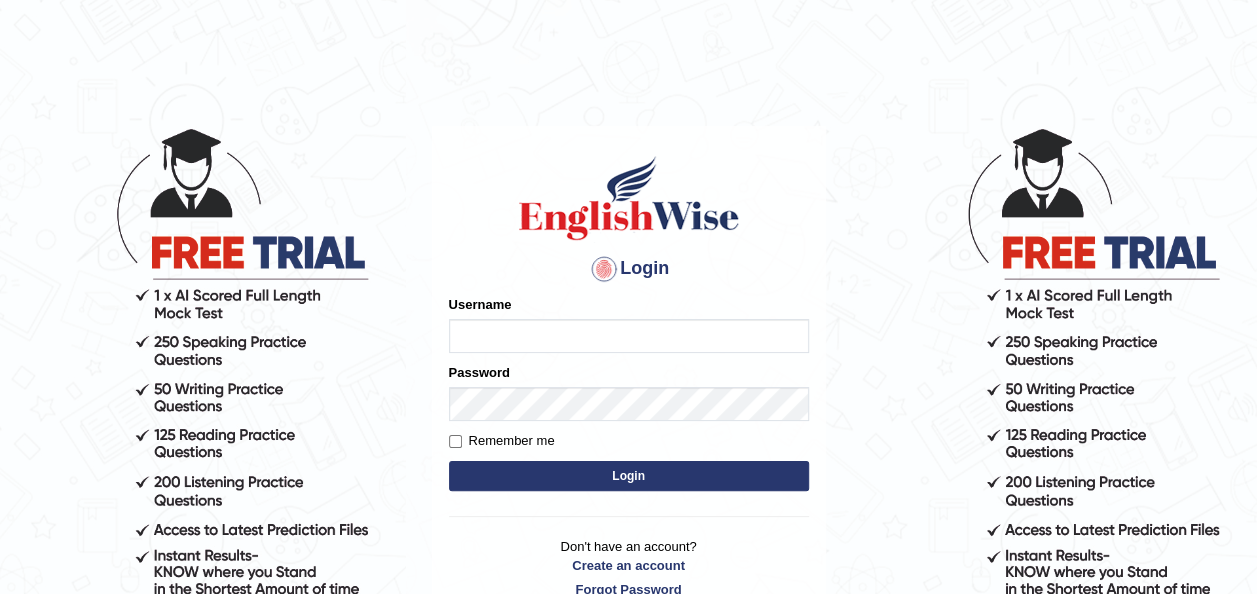 type on "otgontsetseg_parramatta" 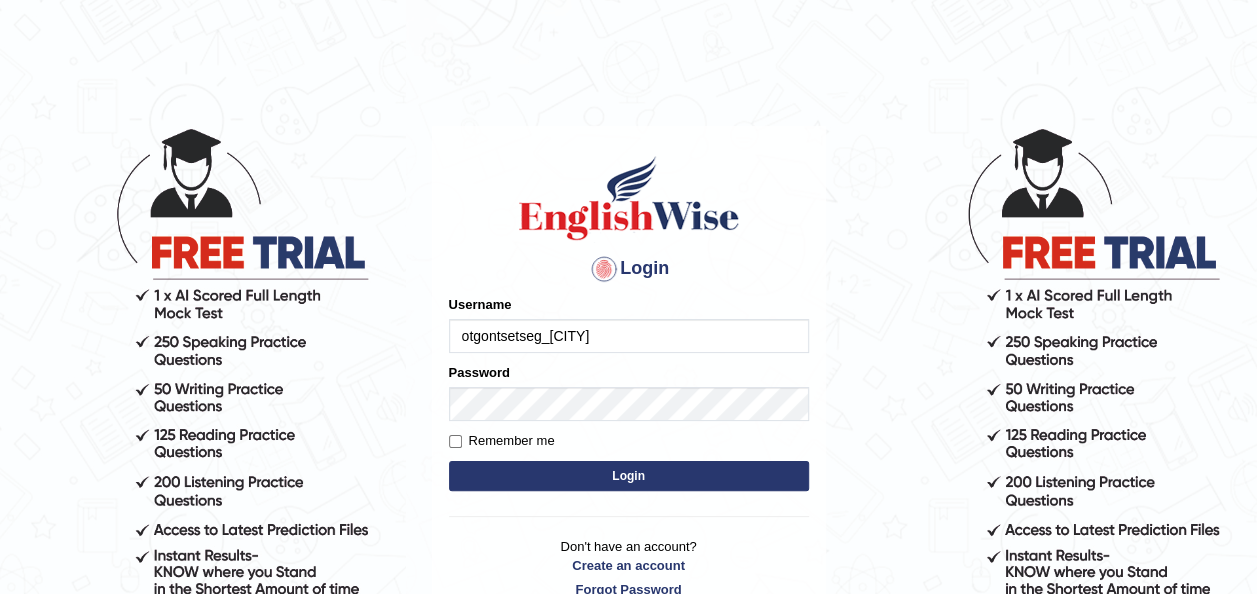 click on "Login" at bounding box center [629, 476] 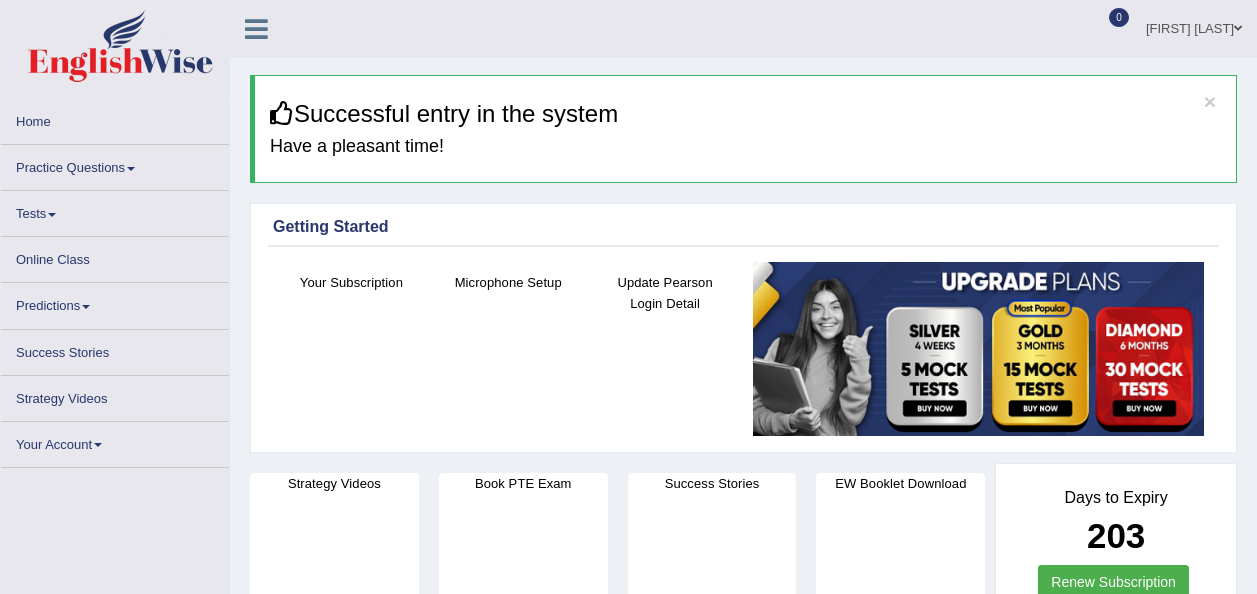 scroll, scrollTop: 0, scrollLeft: 0, axis: both 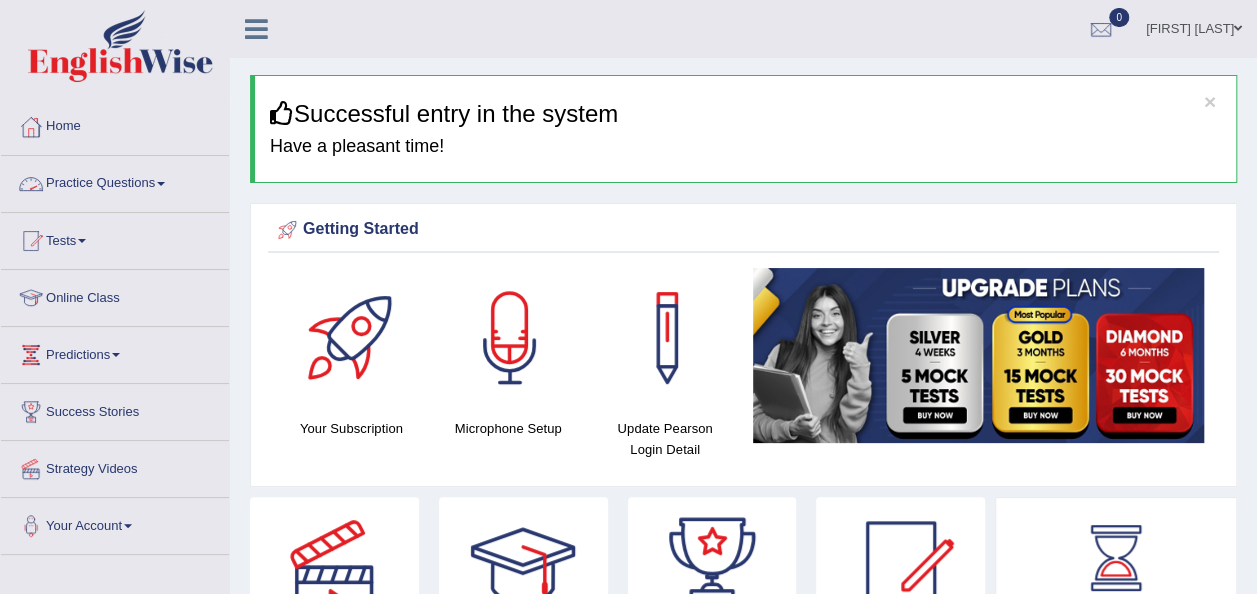 click on "Practice Questions" at bounding box center [115, 181] 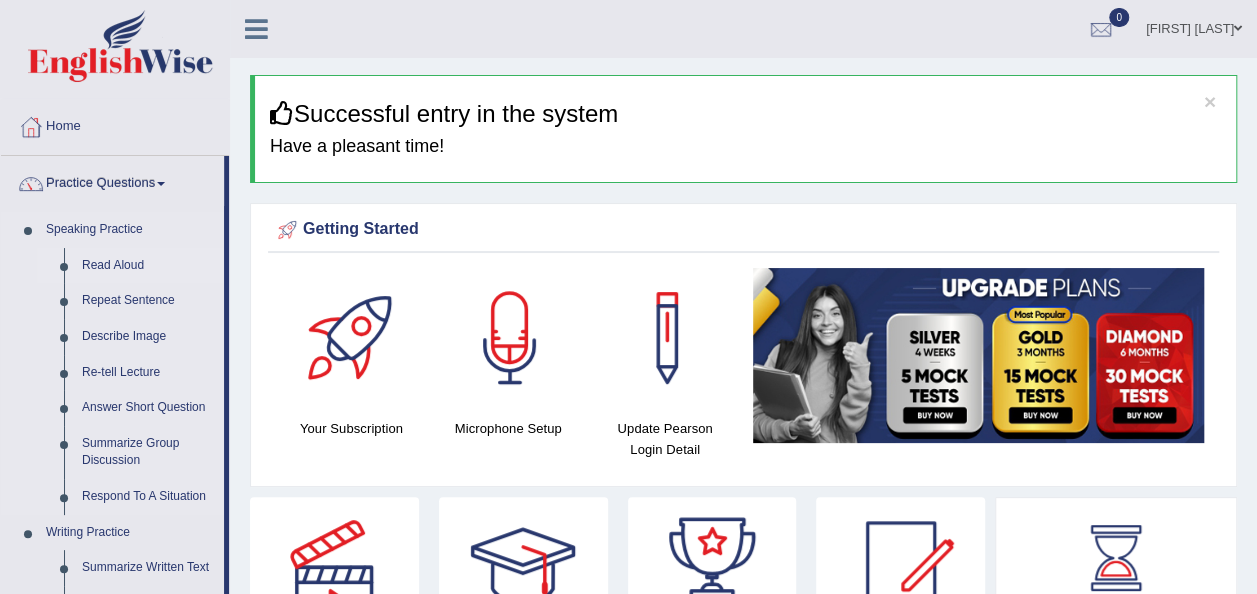 click on "Read Aloud" at bounding box center [148, 266] 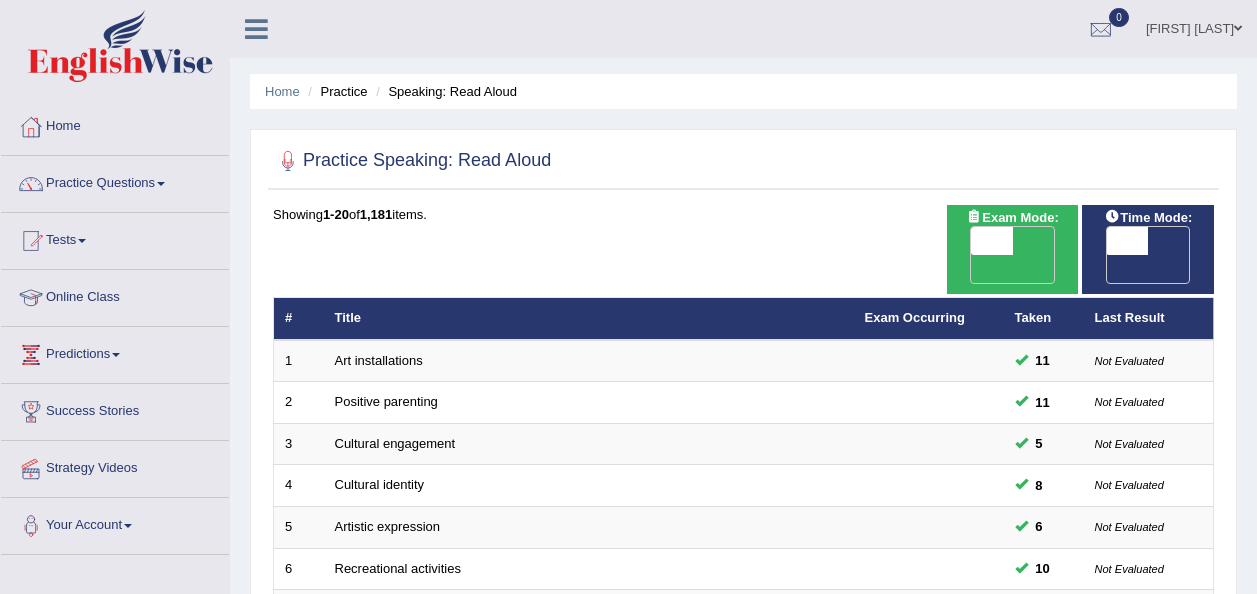 scroll, scrollTop: 0, scrollLeft: 0, axis: both 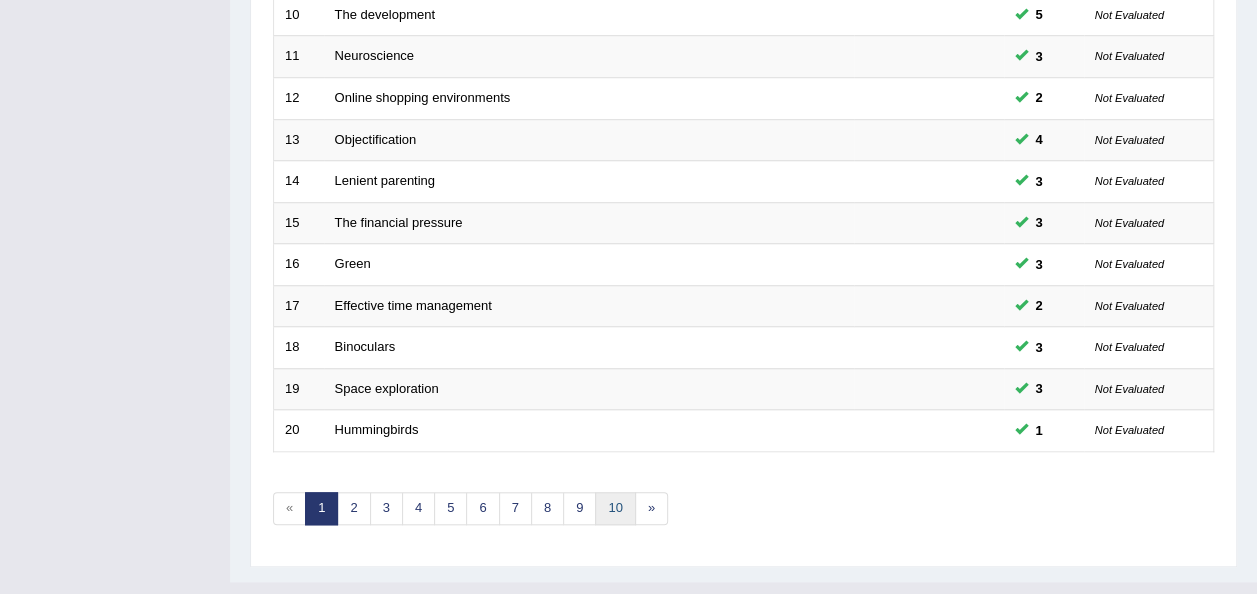 click on "10" at bounding box center (615, 508) 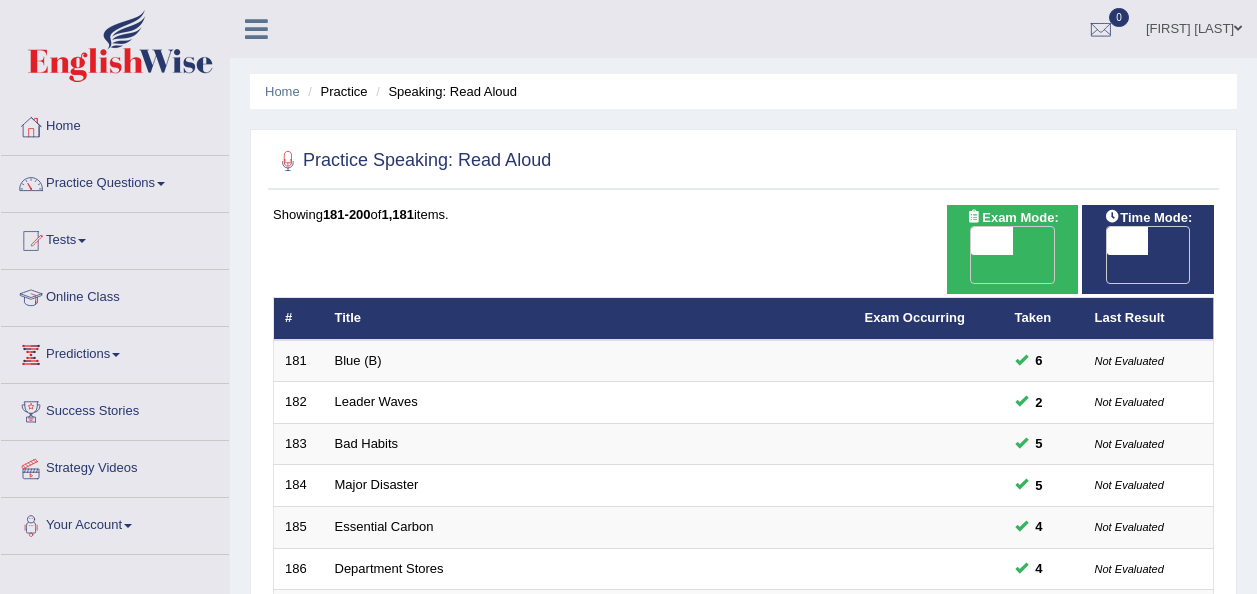 scroll, scrollTop: 0, scrollLeft: 0, axis: both 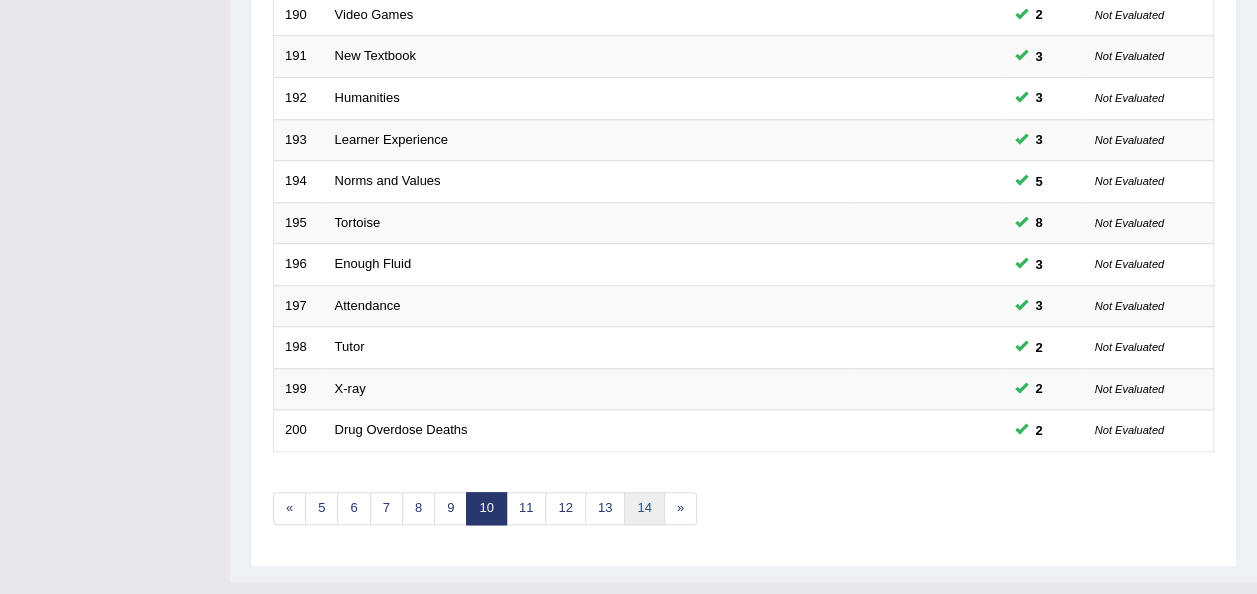 click on "14" at bounding box center [644, 508] 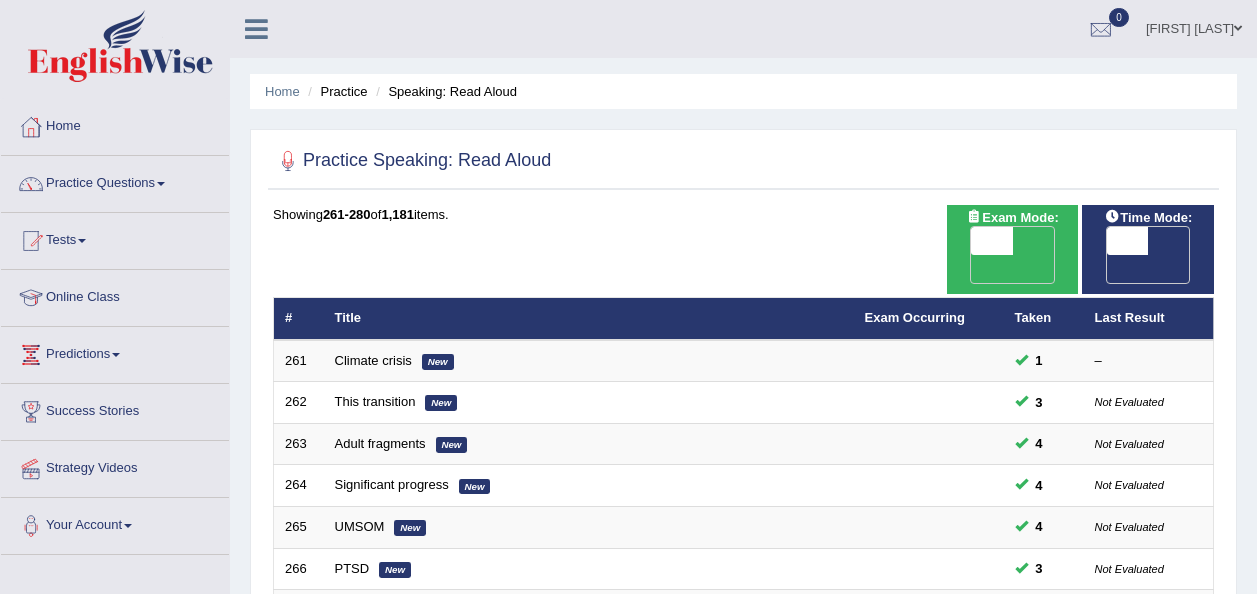 scroll, scrollTop: 0, scrollLeft: 0, axis: both 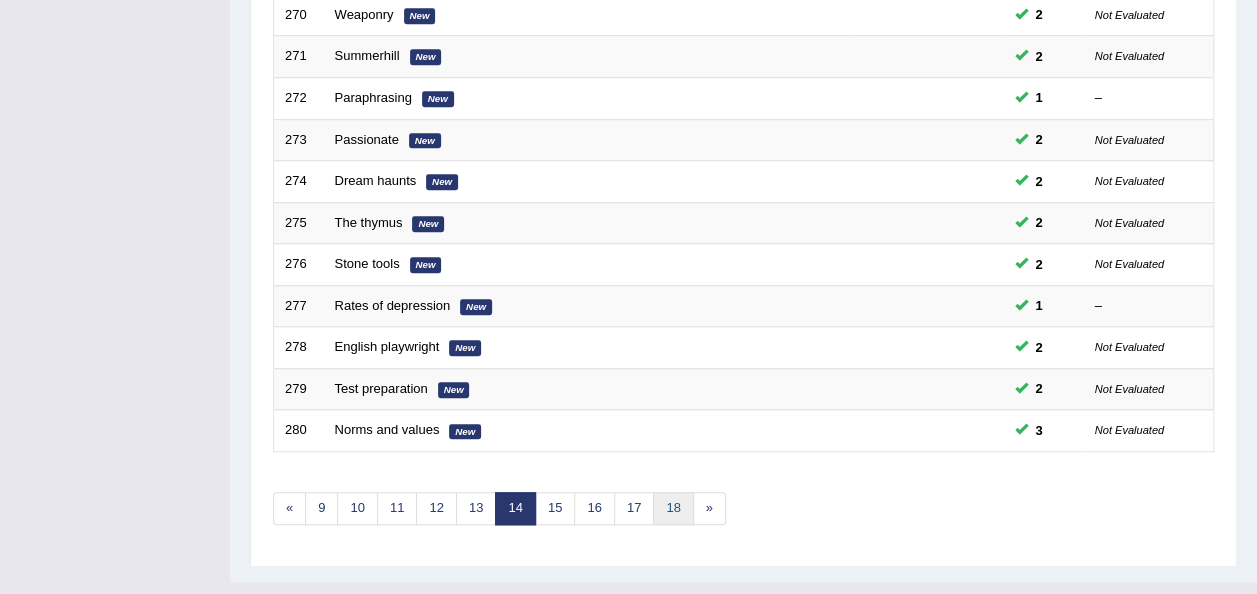 click on "18" at bounding box center [673, 508] 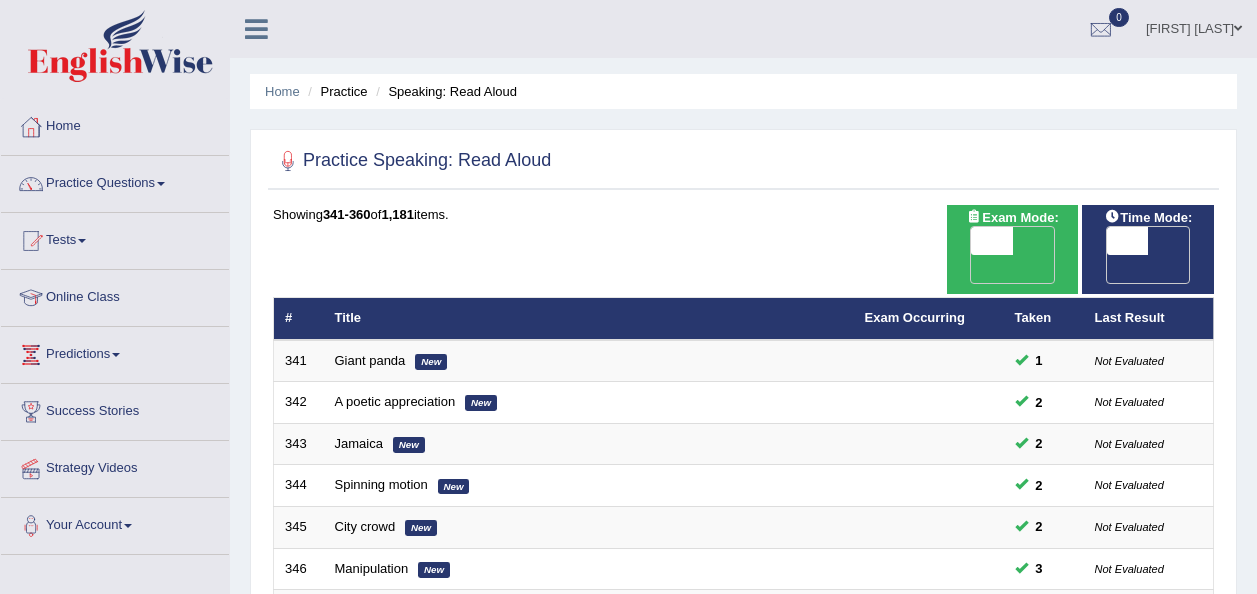 scroll, scrollTop: 0, scrollLeft: 0, axis: both 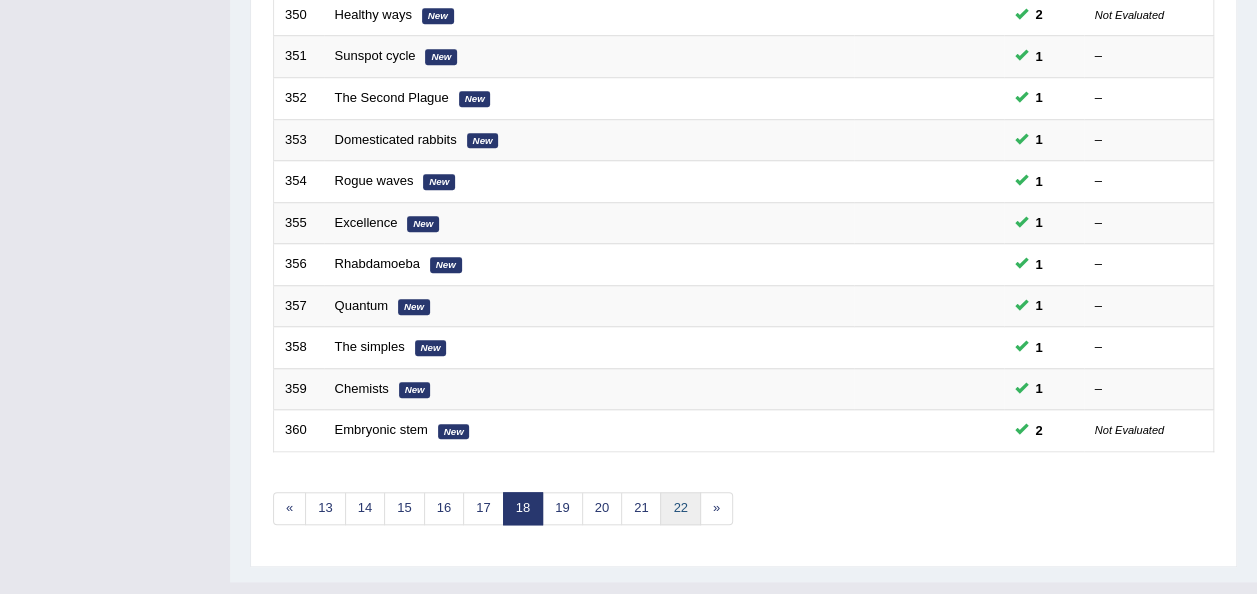 click on "22" at bounding box center [680, 508] 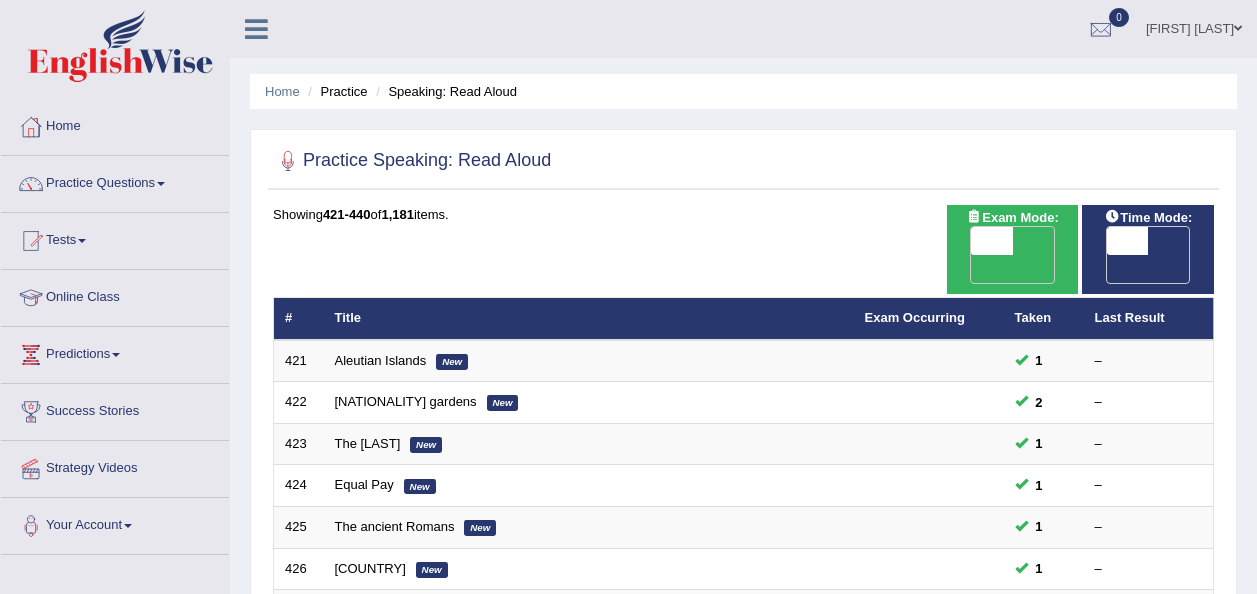 scroll, scrollTop: 0, scrollLeft: 0, axis: both 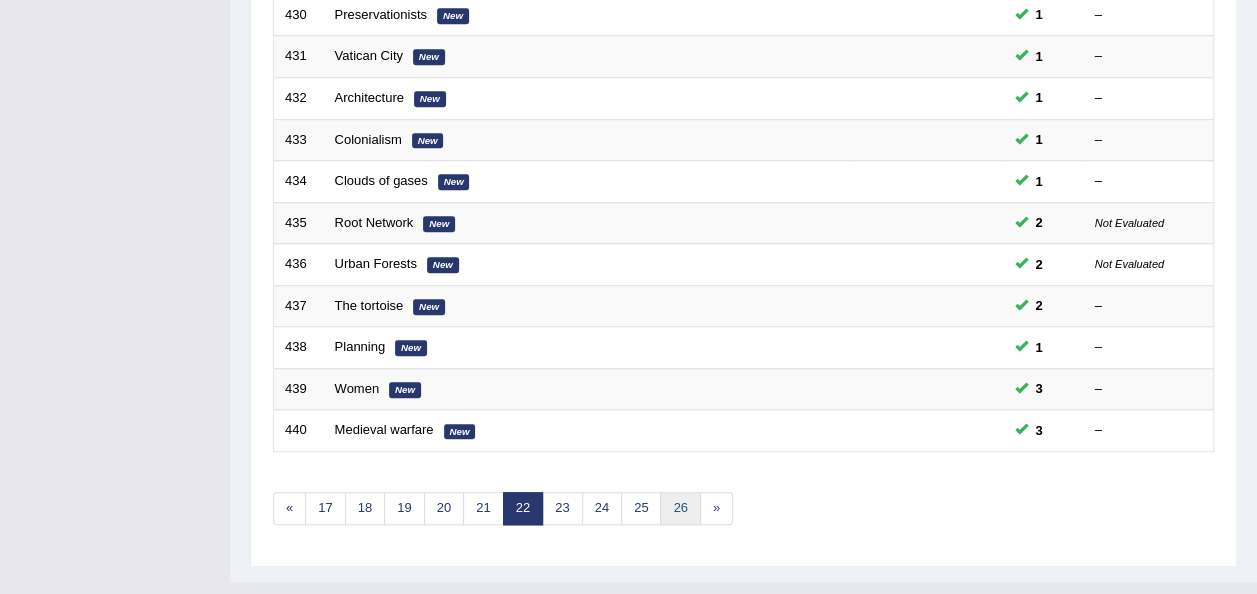click on "26" at bounding box center (680, 508) 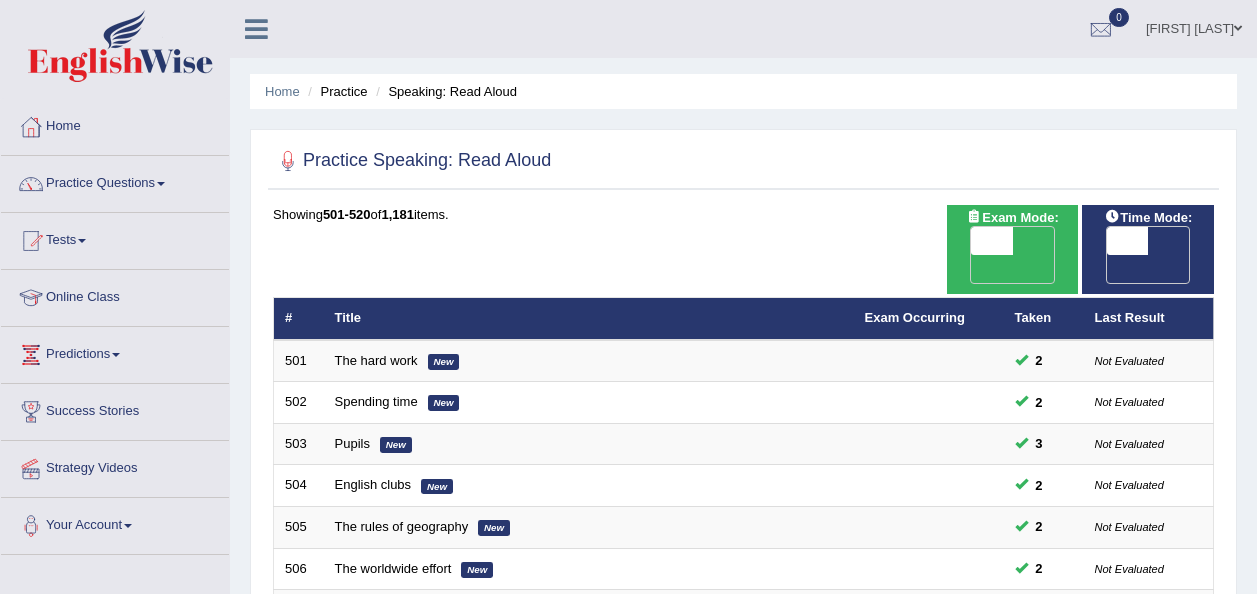 scroll, scrollTop: 0, scrollLeft: 0, axis: both 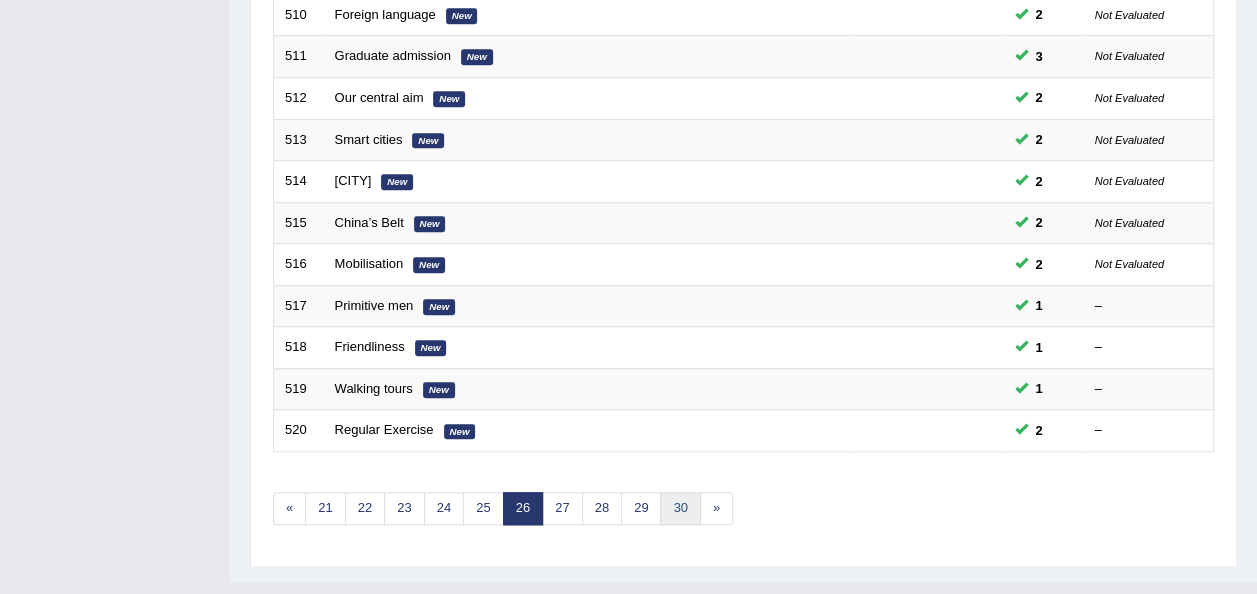 click on "30" at bounding box center [680, 508] 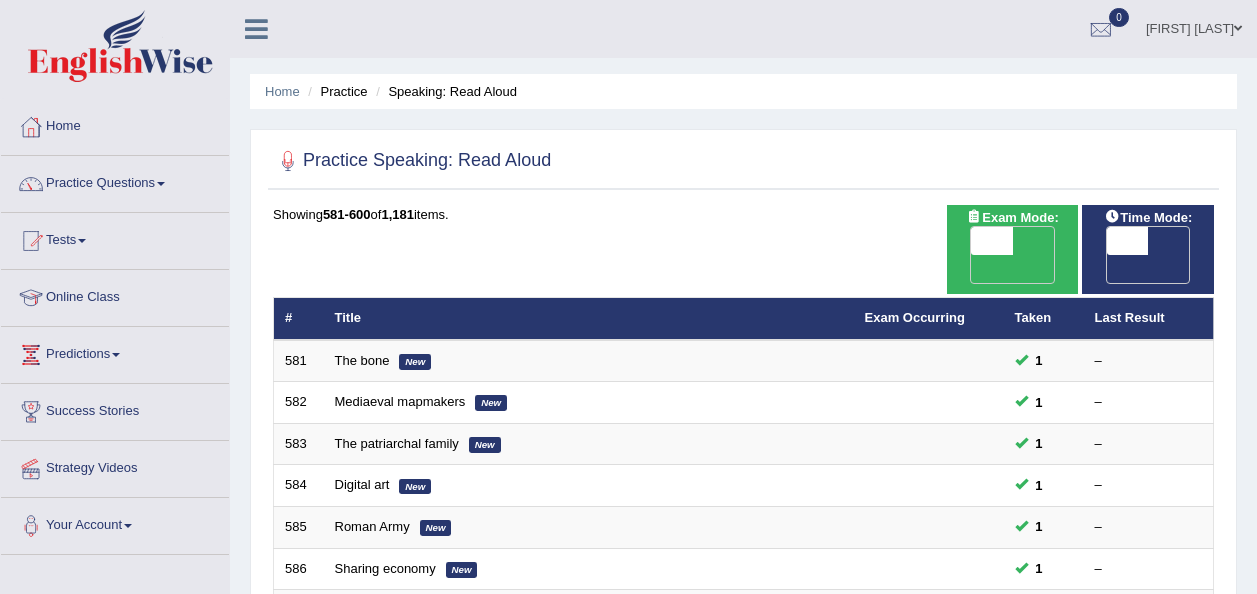 scroll, scrollTop: 0, scrollLeft: 0, axis: both 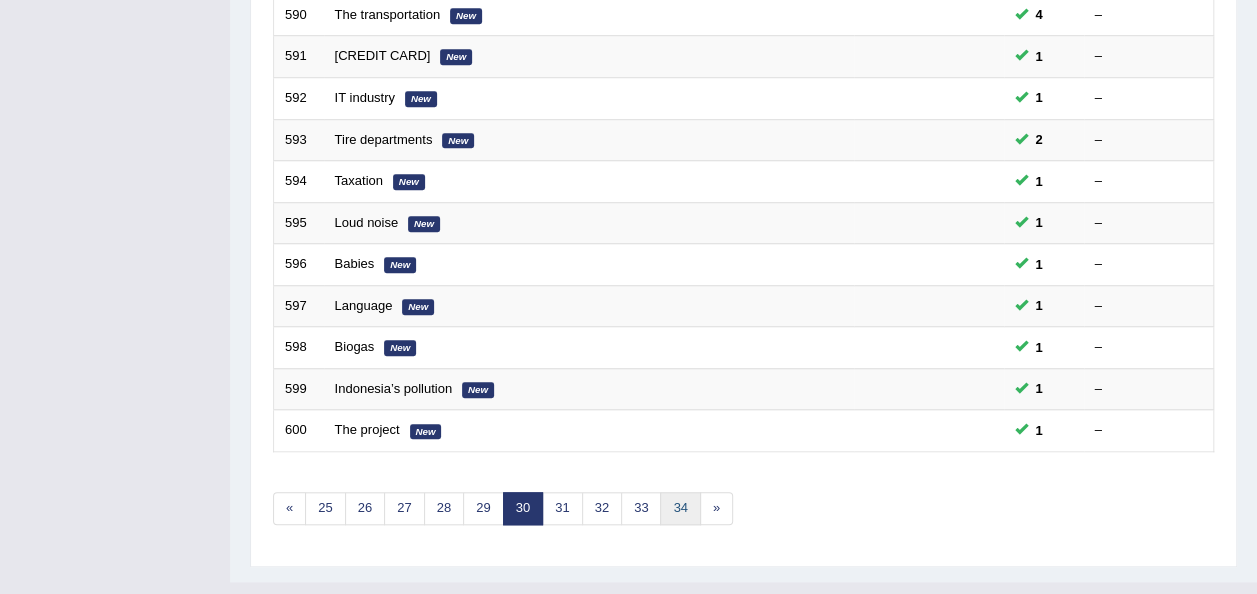 click on "34" at bounding box center (680, 508) 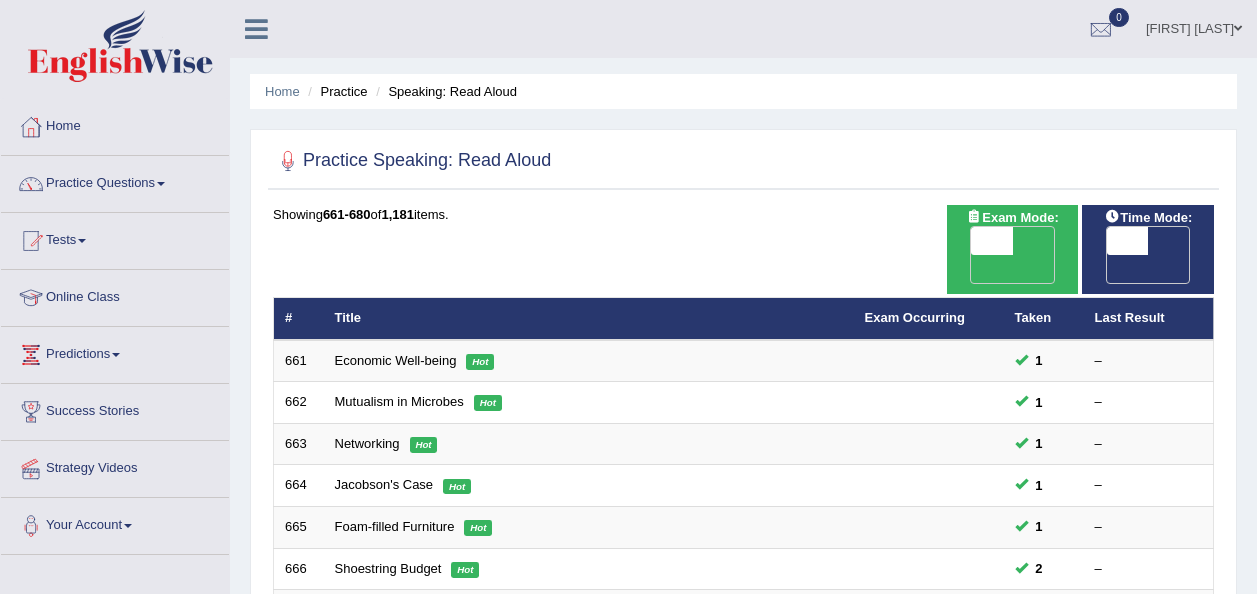 scroll, scrollTop: 0, scrollLeft: 0, axis: both 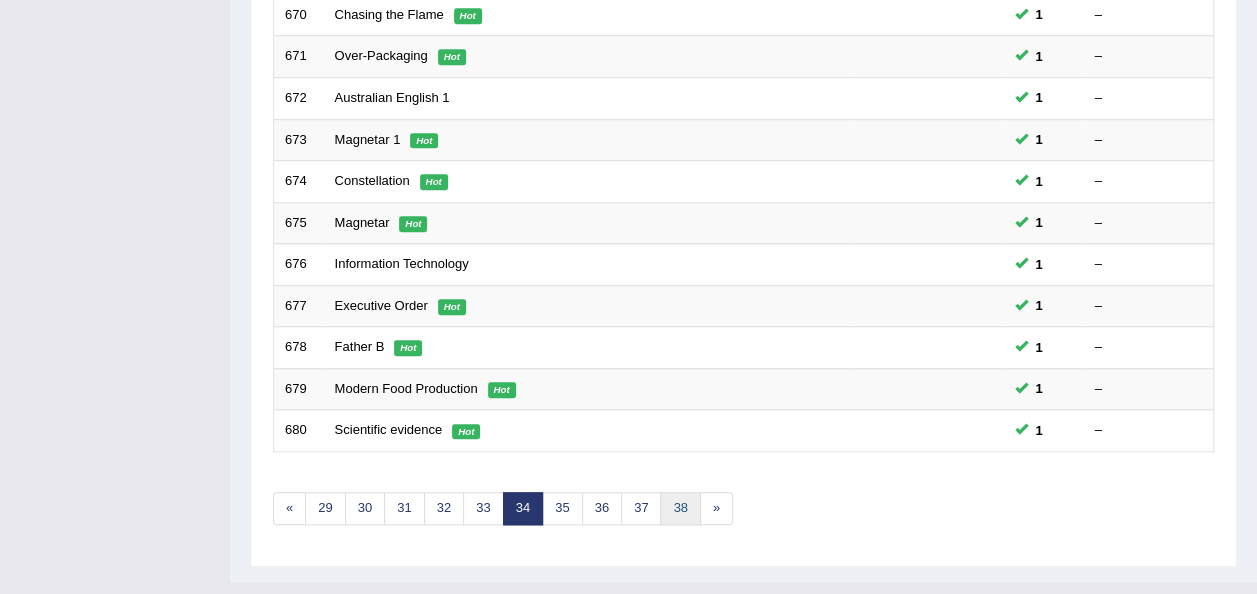 click on "38" at bounding box center [680, 508] 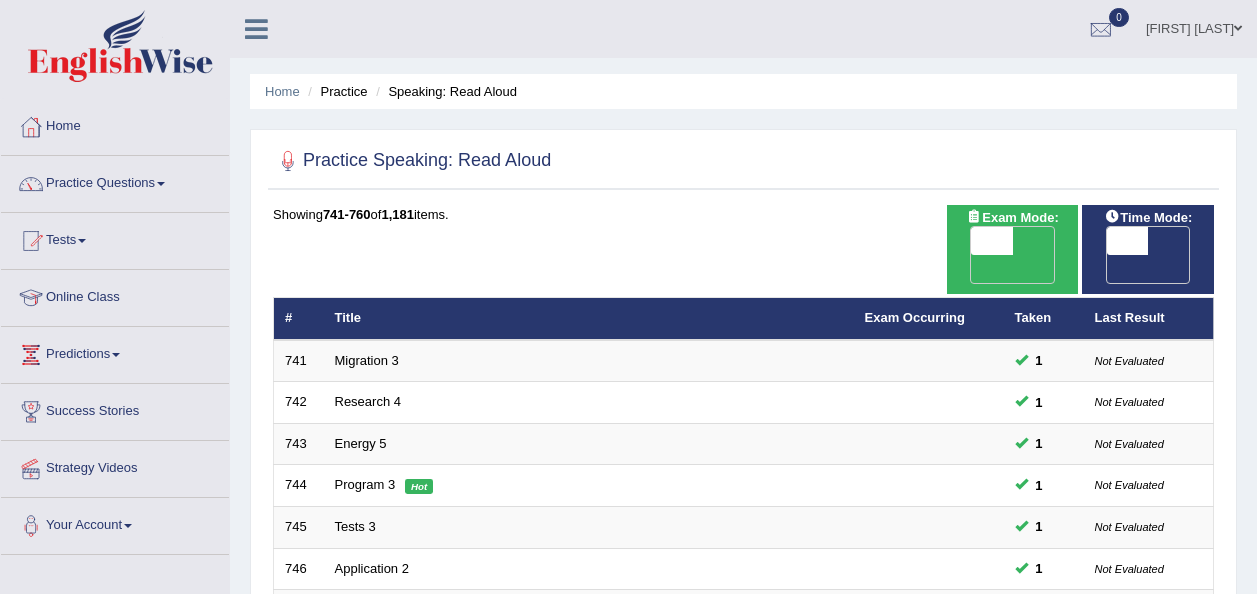 scroll, scrollTop: 0, scrollLeft: 0, axis: both 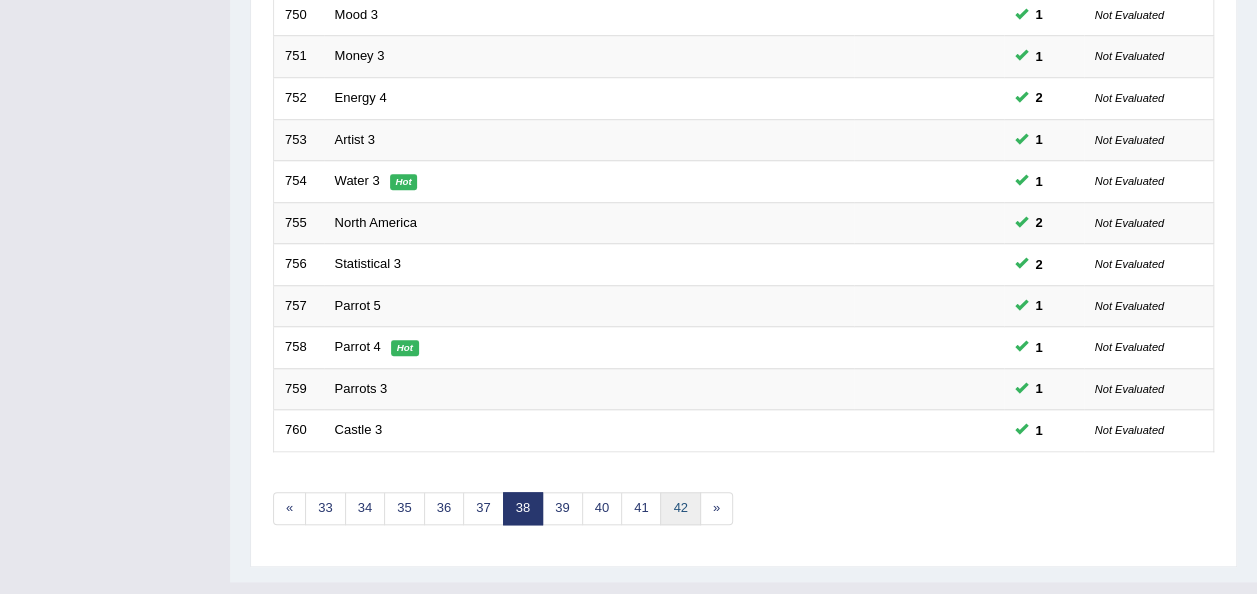 click on "42" at bounding box center (680, 508) 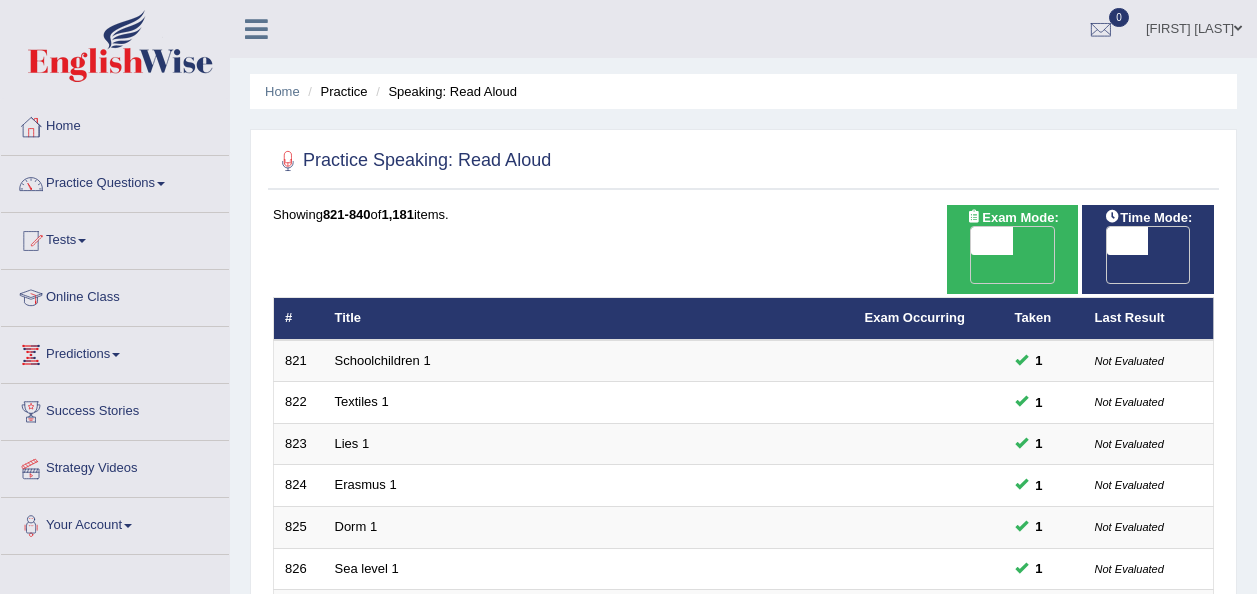 scroll, scrollTop: 0, scrollLeft: 0, axis: both 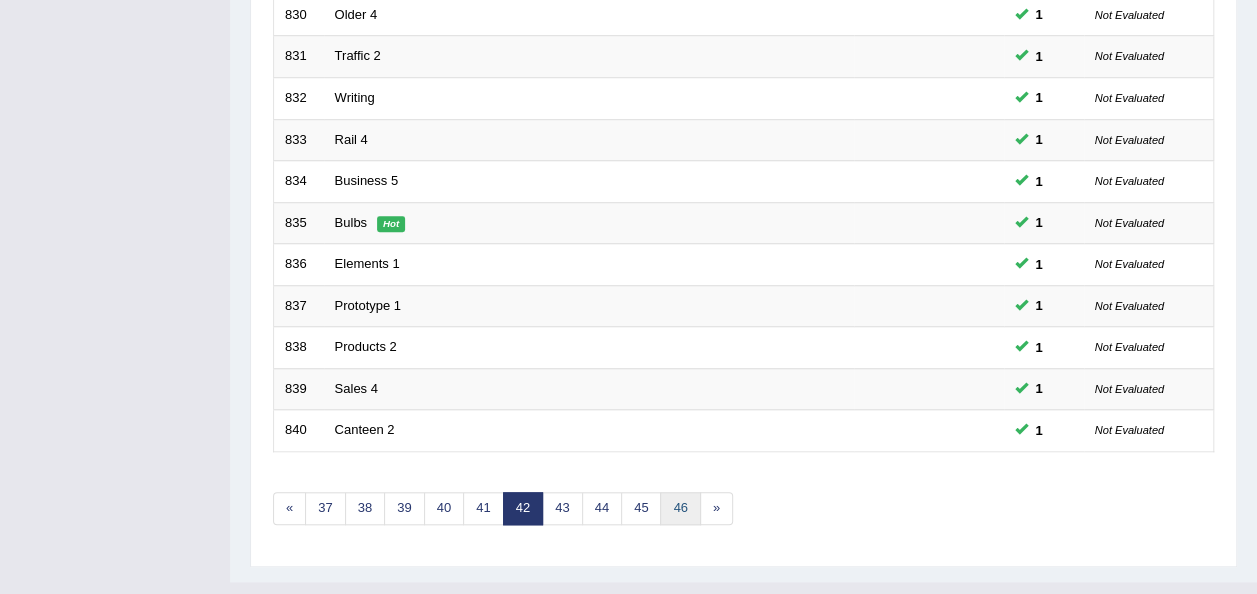 click on "46" at bounding box center (680, 508) 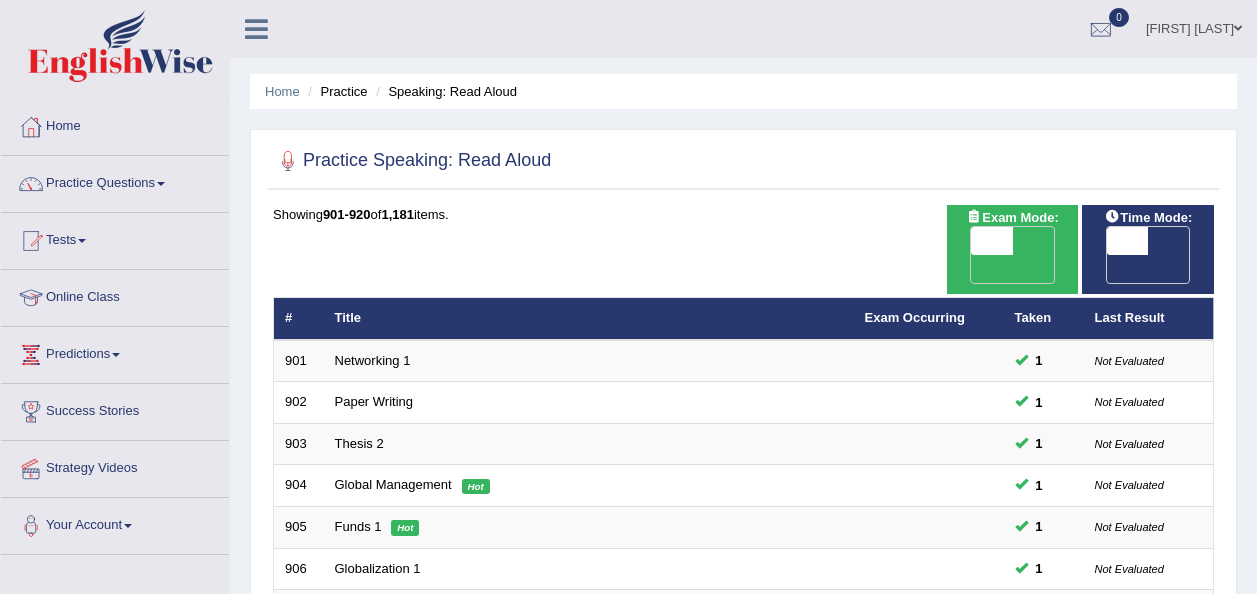 scroll, scrollTop: 0, scrollLeft: 0, axis: both 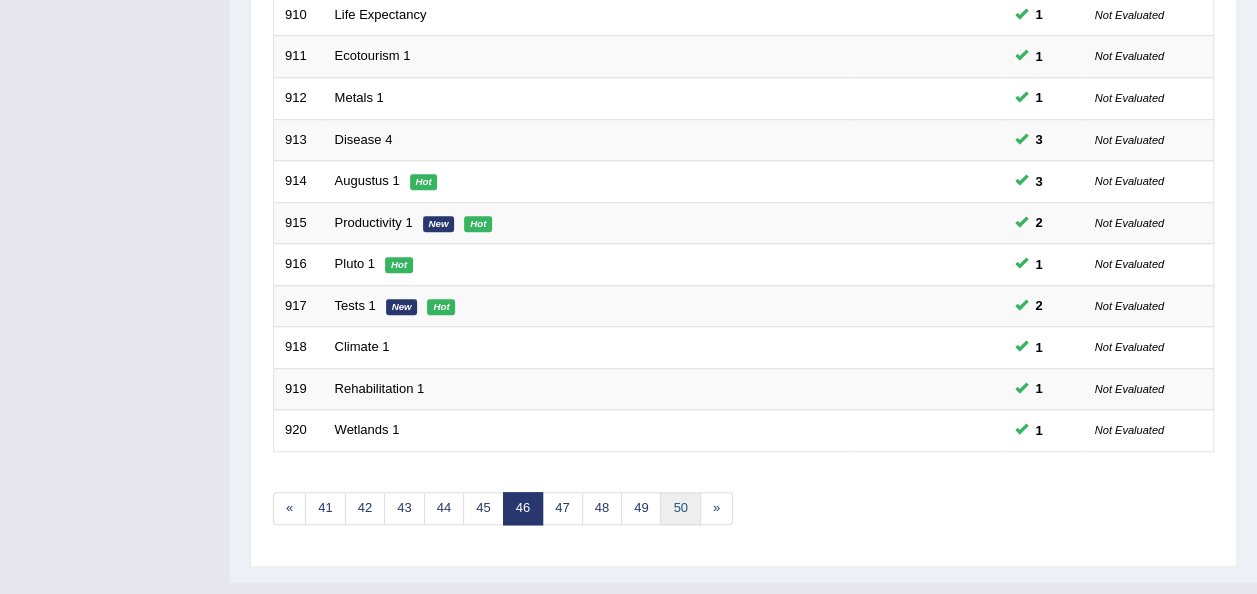 click on "50" at bounding box center [680, 508] 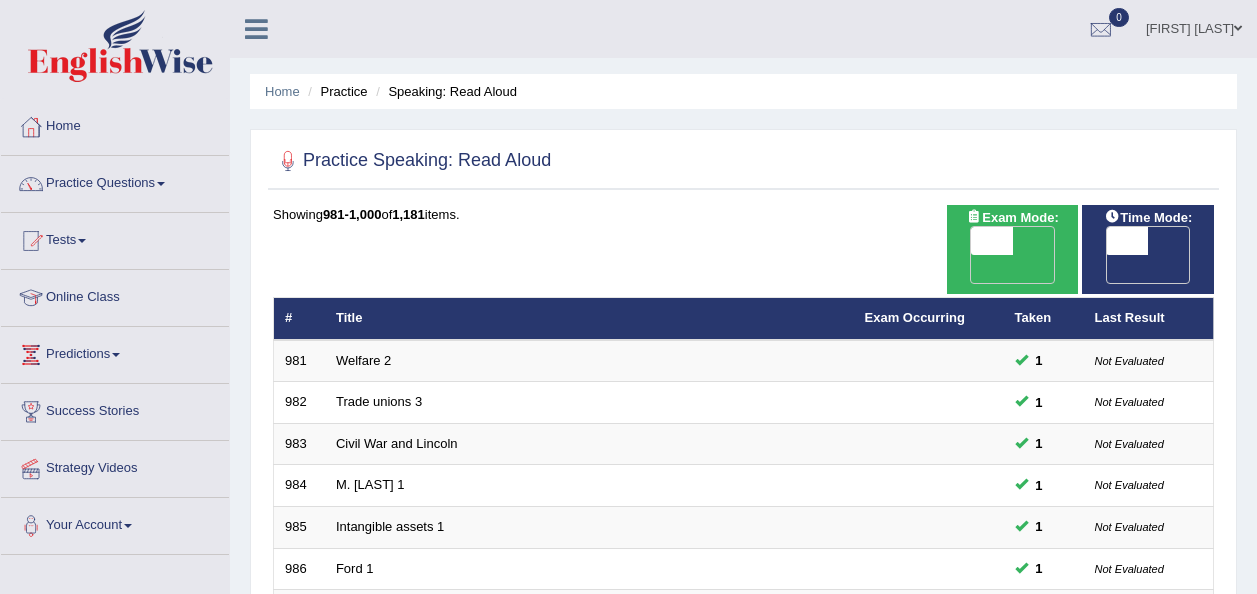 scroll, scrollTop: 0, scrollLeft: 0, axis: both 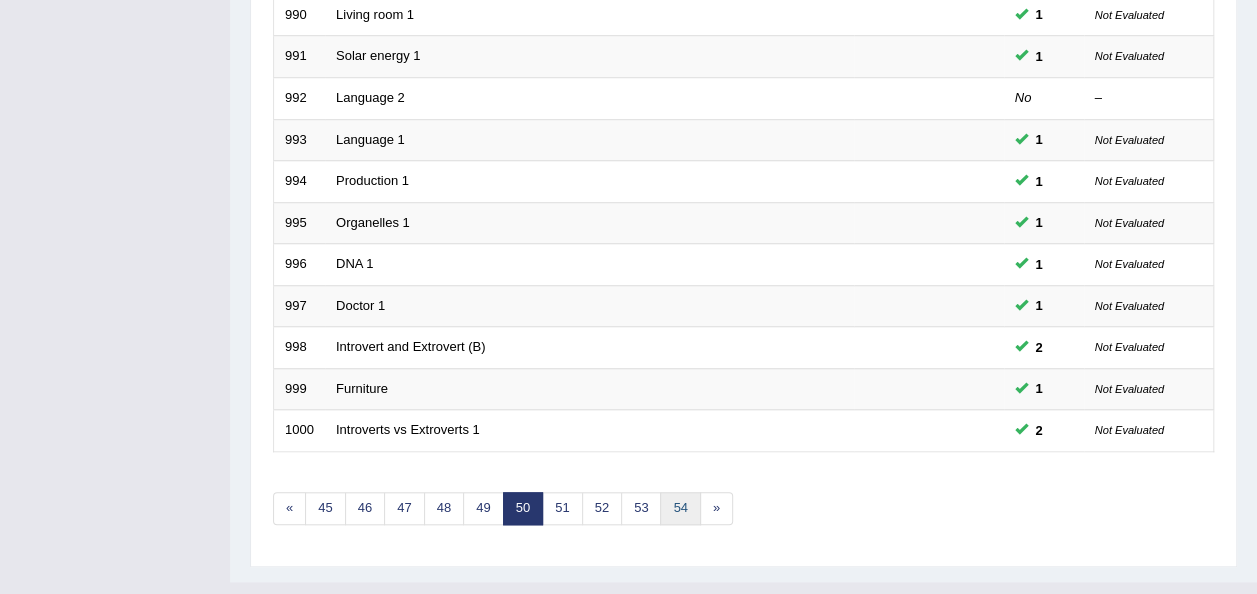 click on "54" at bounding box center (680, 508) 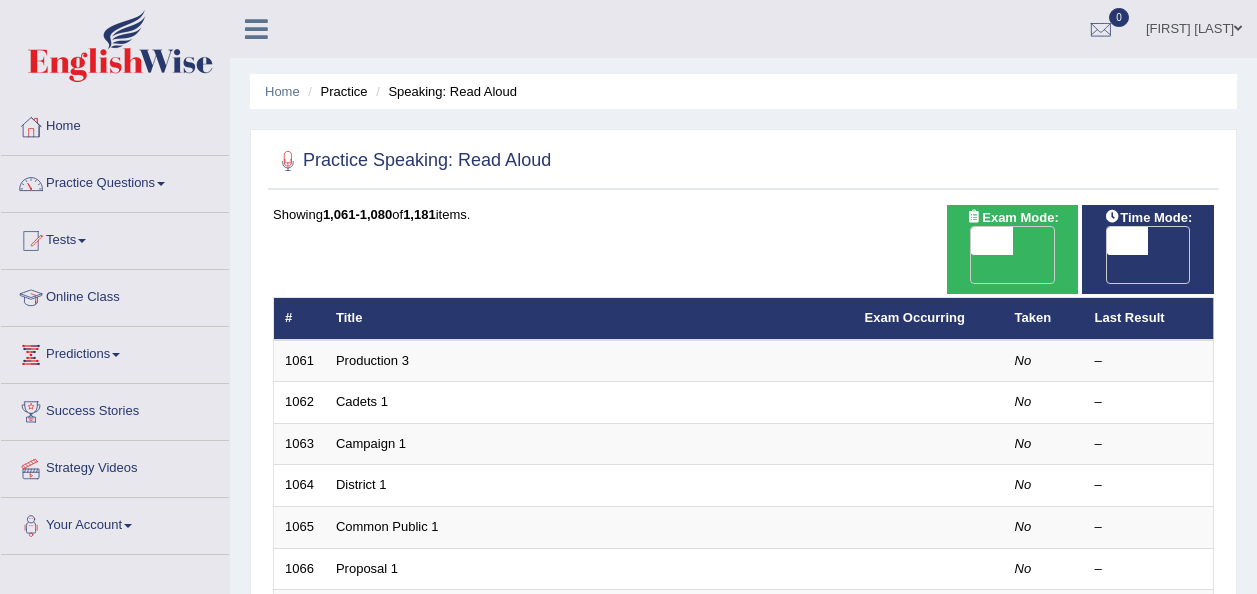 scroll, scrollTop: 0, scrollLeft: 0, axis: both 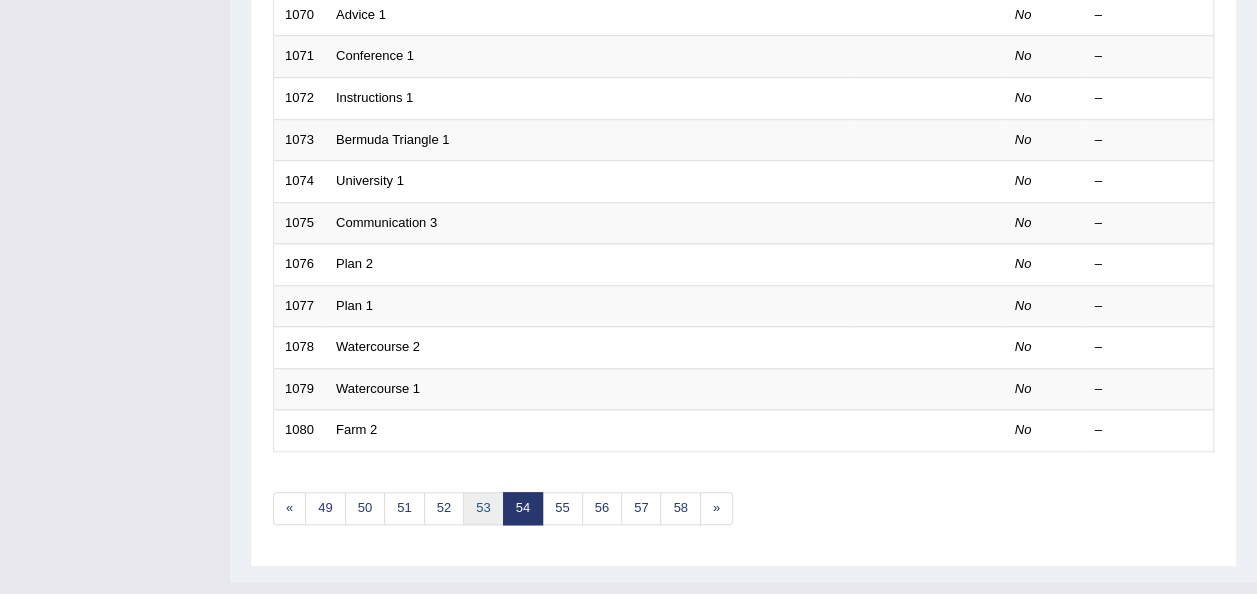 click on "53" at bounding box center [483, 508] 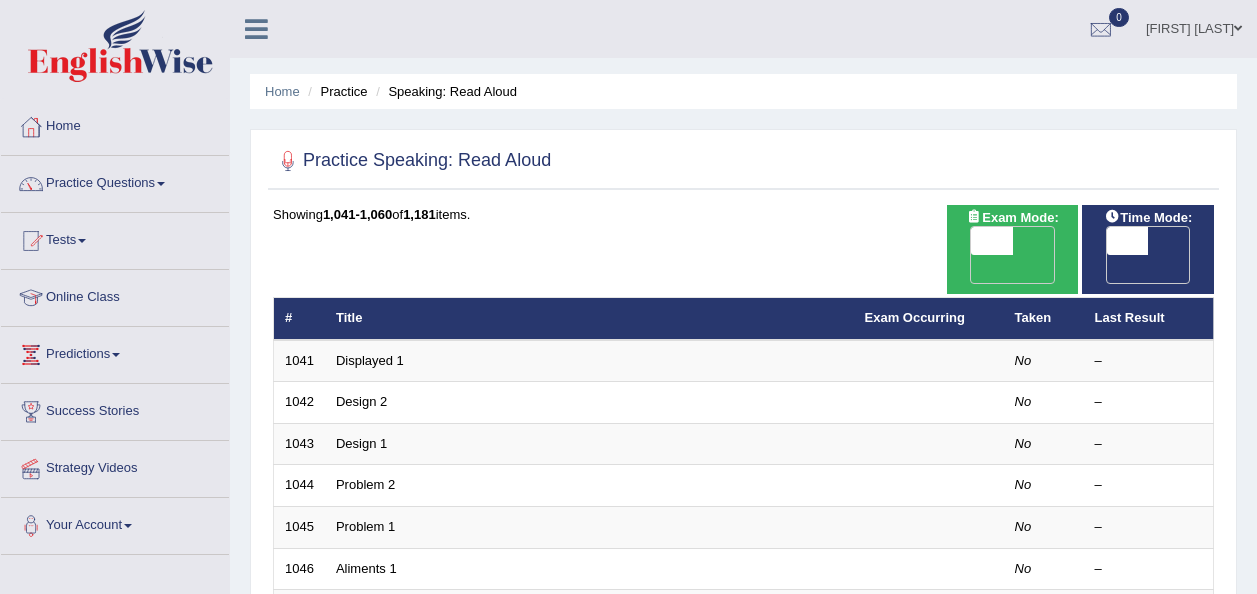 scroll, scrollTop: 0, scrollLeft: 0, axis: both 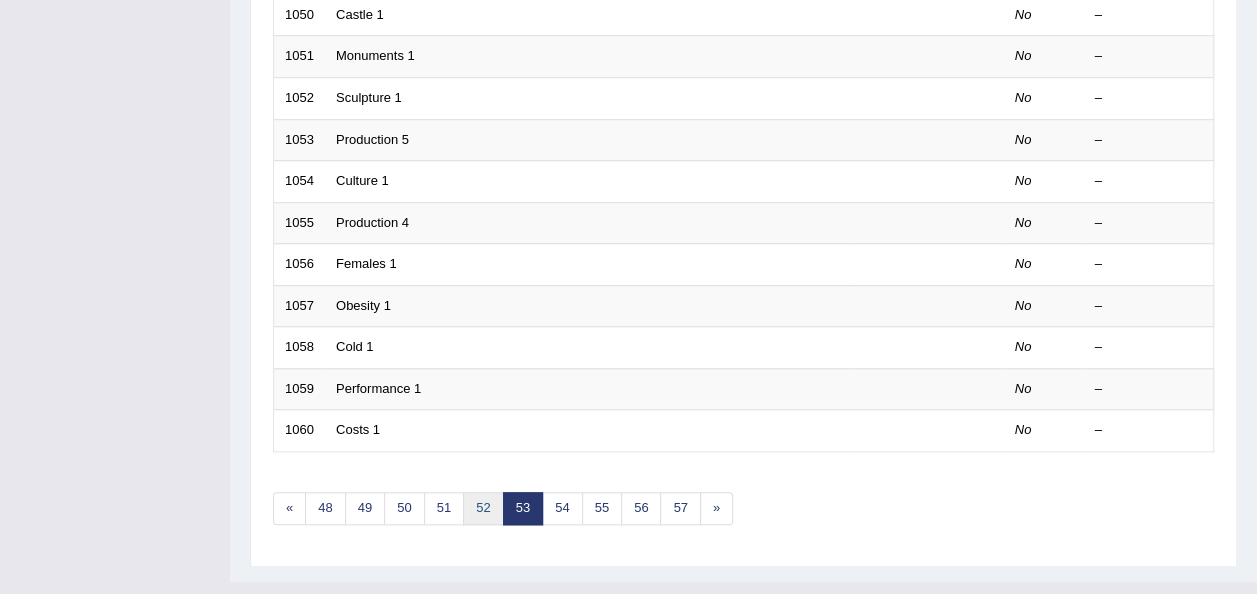 click on "52" at bounding box center [483, 508] 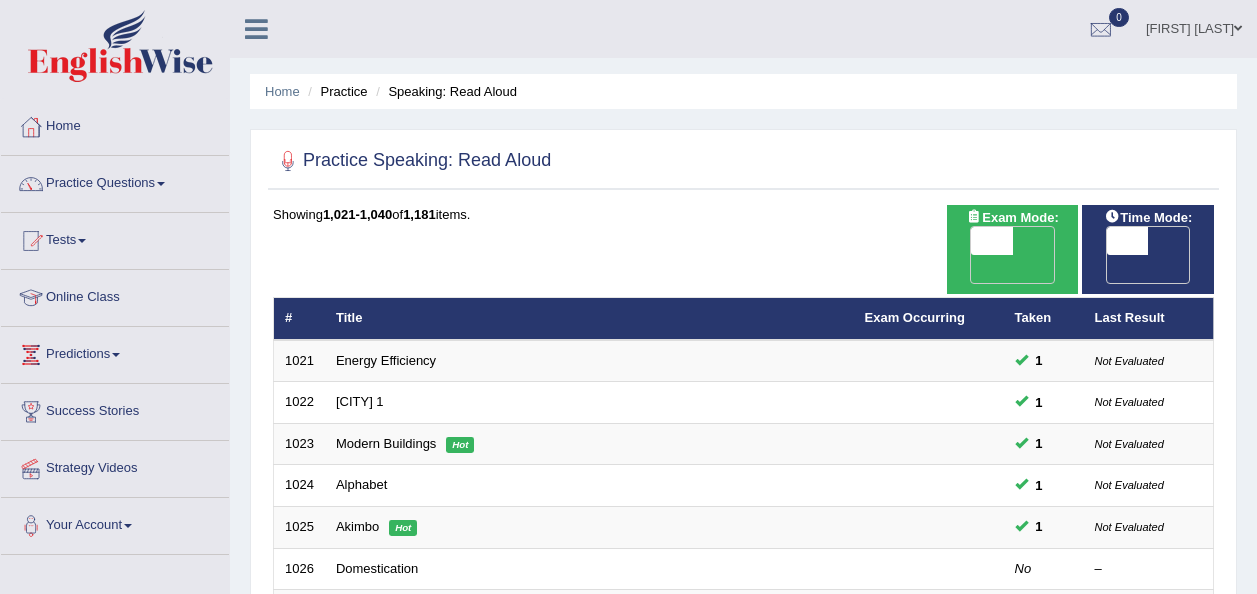 scroll, scrollTop: 0, scrollLeft: 0, axis: both 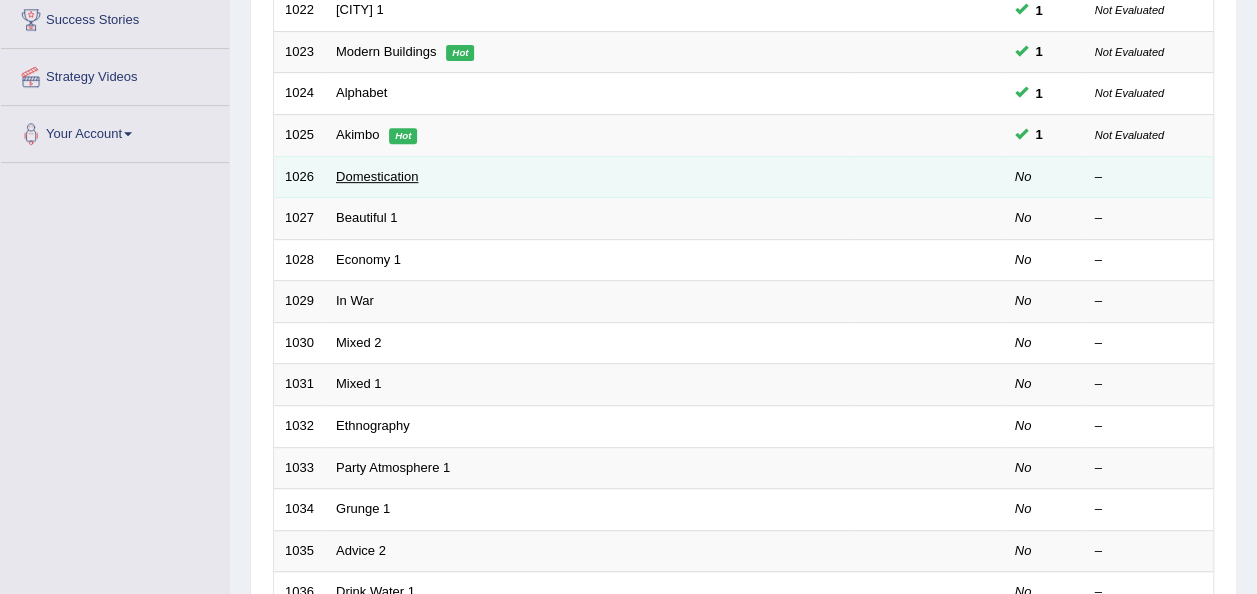 click on "Domestication" at bounding box center [377, 176] 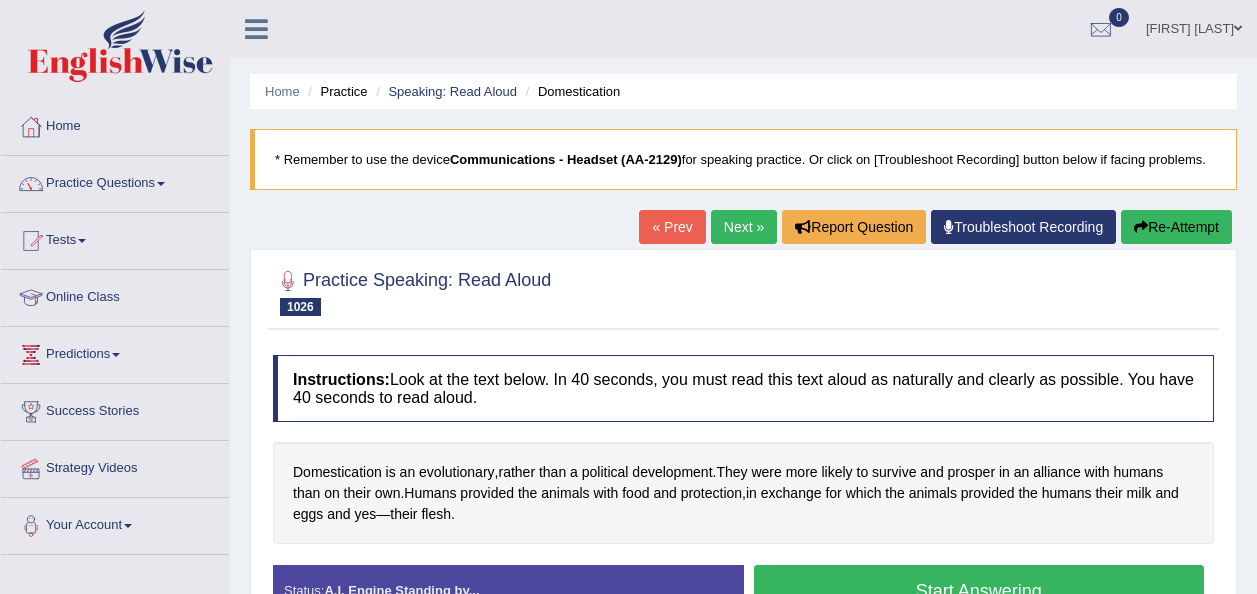 scroll, scrollTop: 0, scrollLeft: 0, axis: both 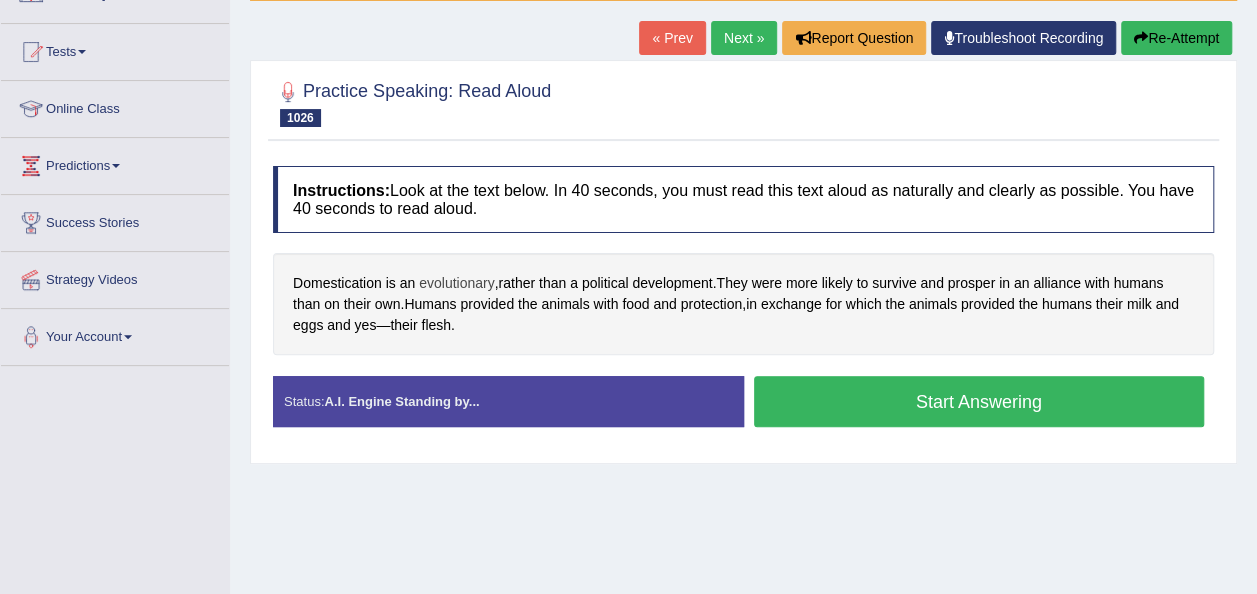 click on "evolutionary" at bounding box center (457, 283) 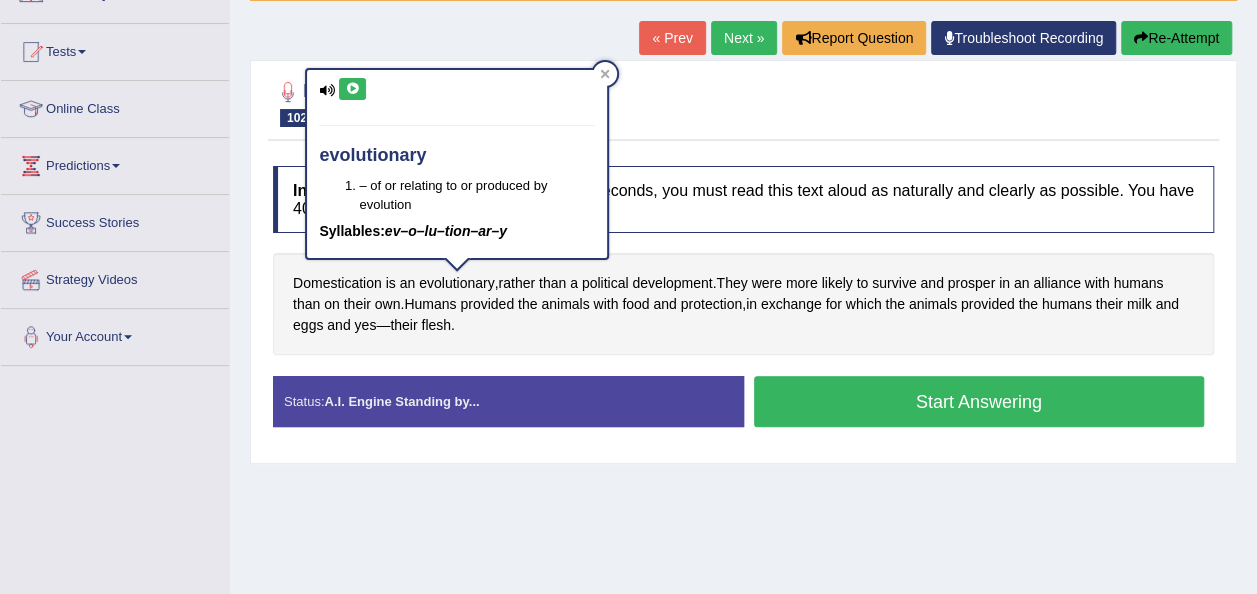 click at bounding box center (352, 89) 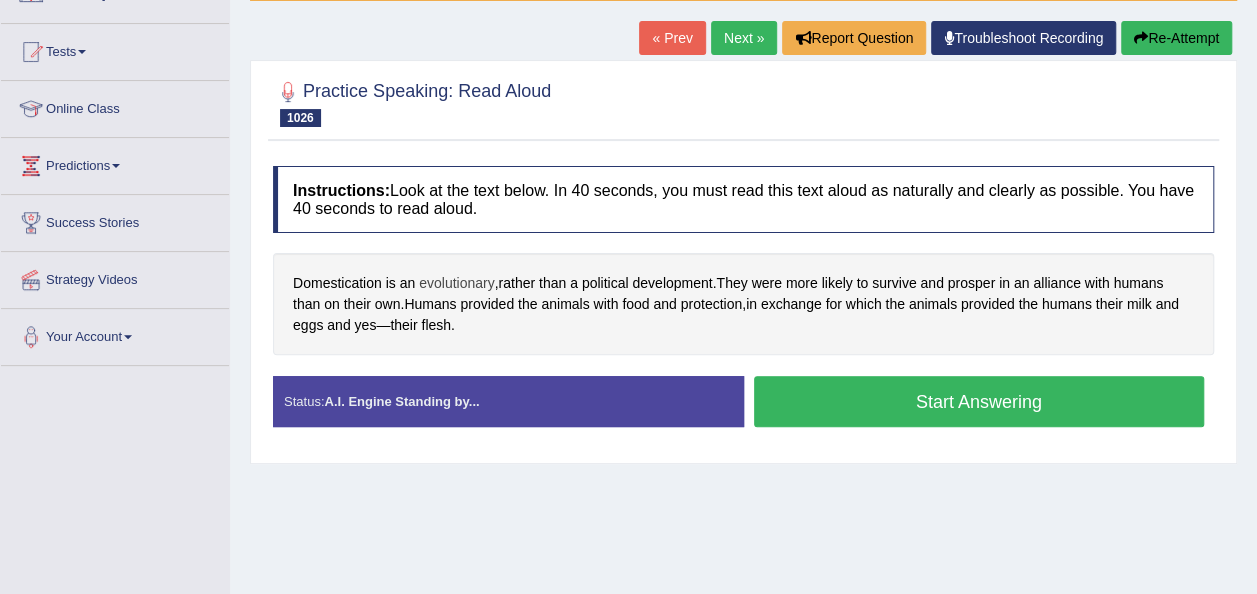 click on "evolutionary" at bounding box center (457, 283) 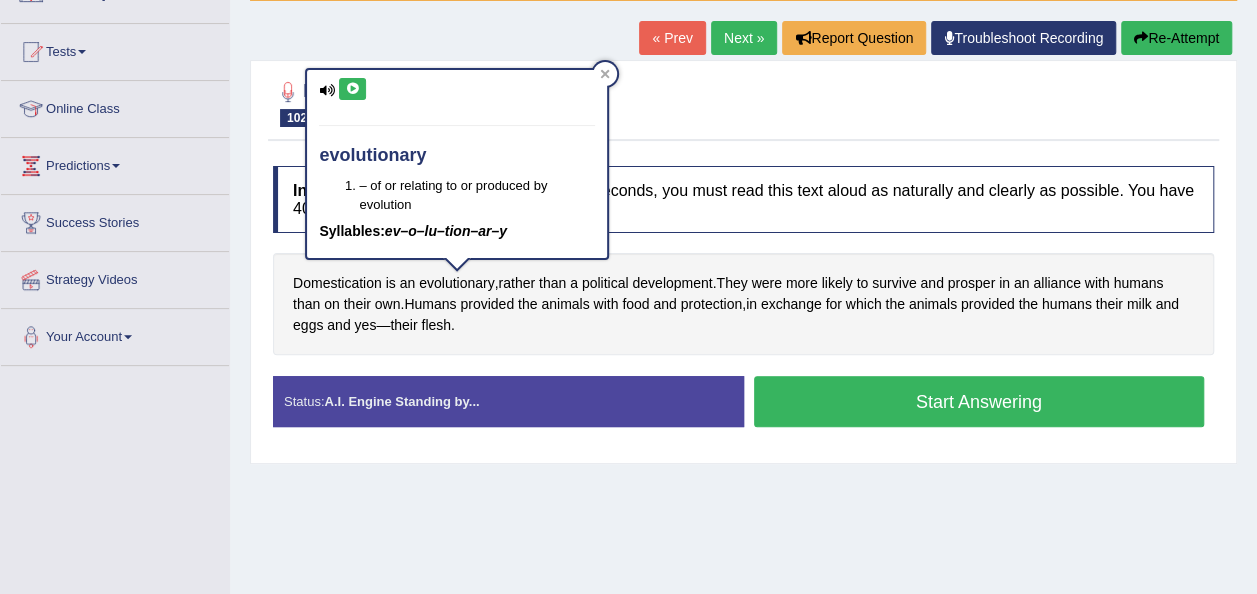 click at bounding box center [352, 89] 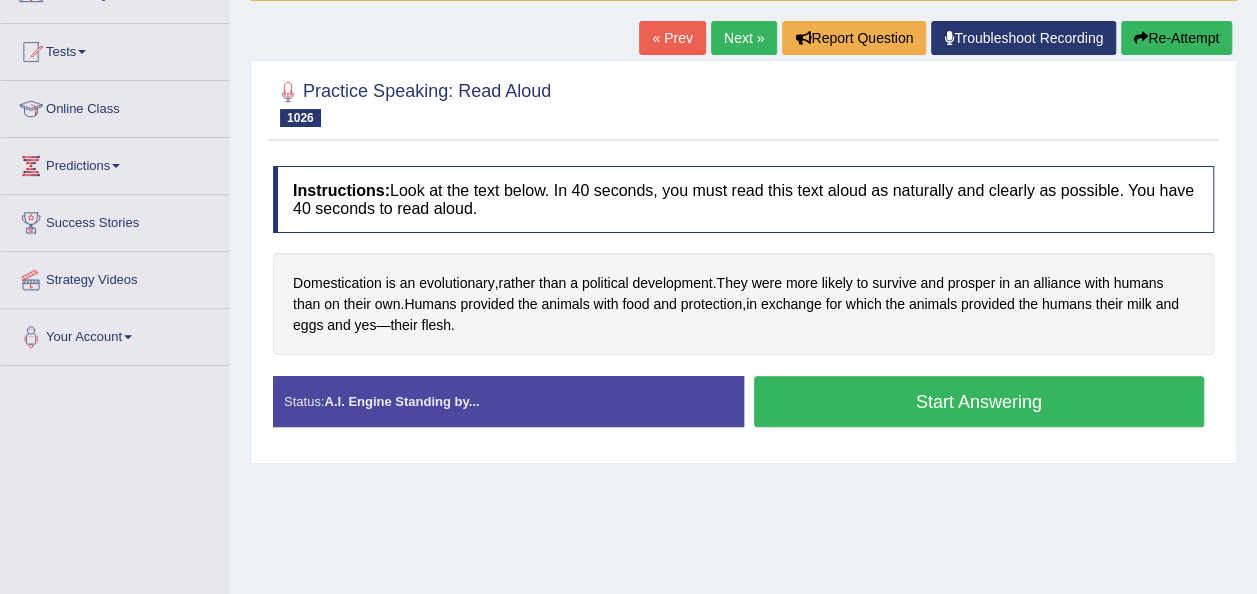 click on "Start Answering" at bounding box center [979, 401] 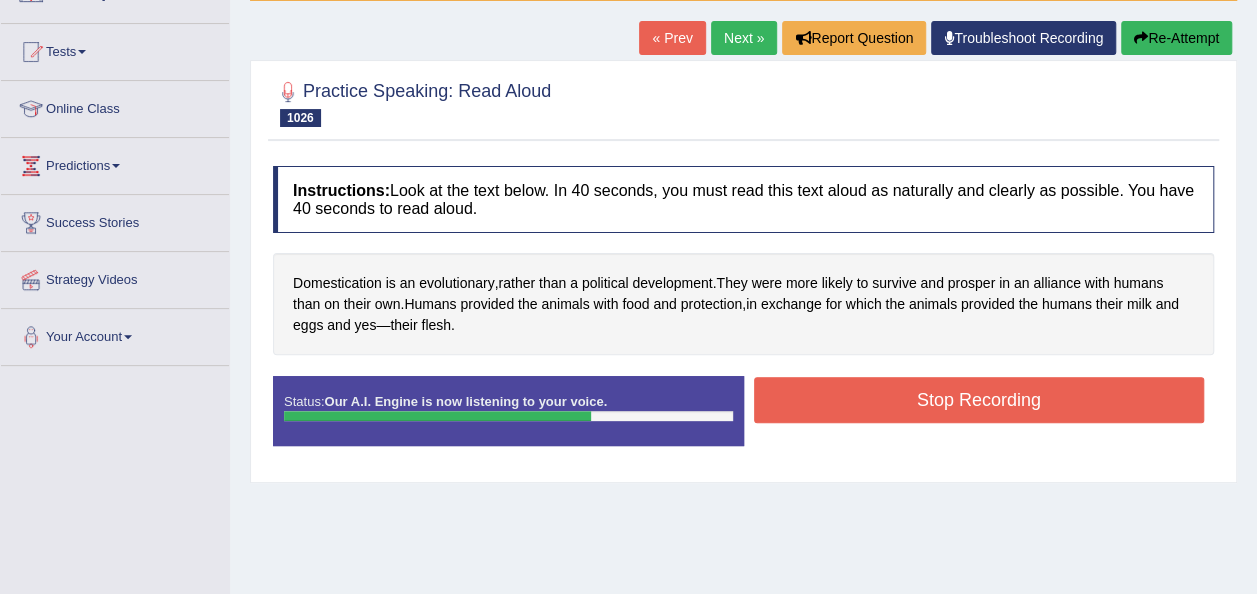 click on "Stop Recording" at bounding box center (979, 400) 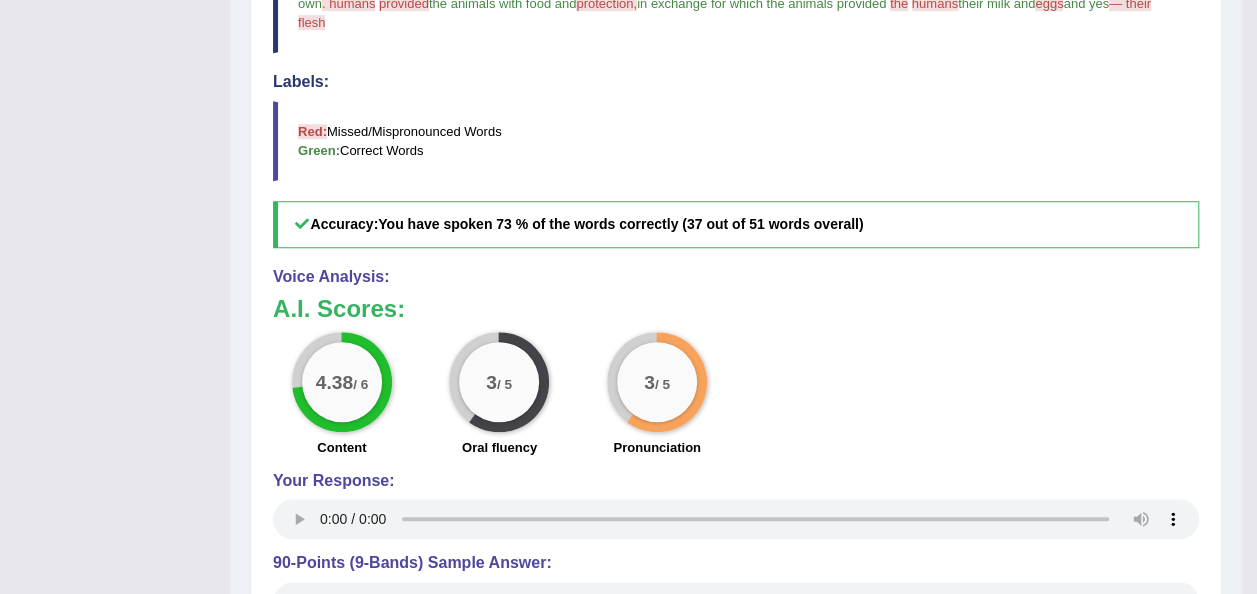 scroll, scrollTop: 669, scrollLeft: 0, axis: vertical 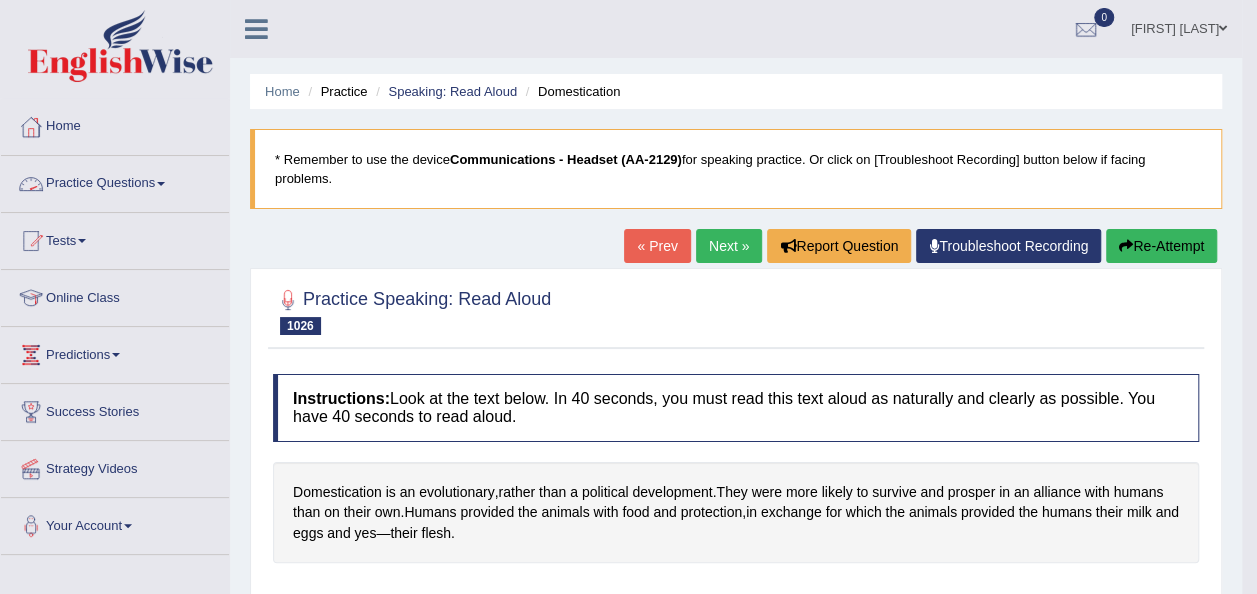 click on "Practice Questions" at bounding box center (115, 181) 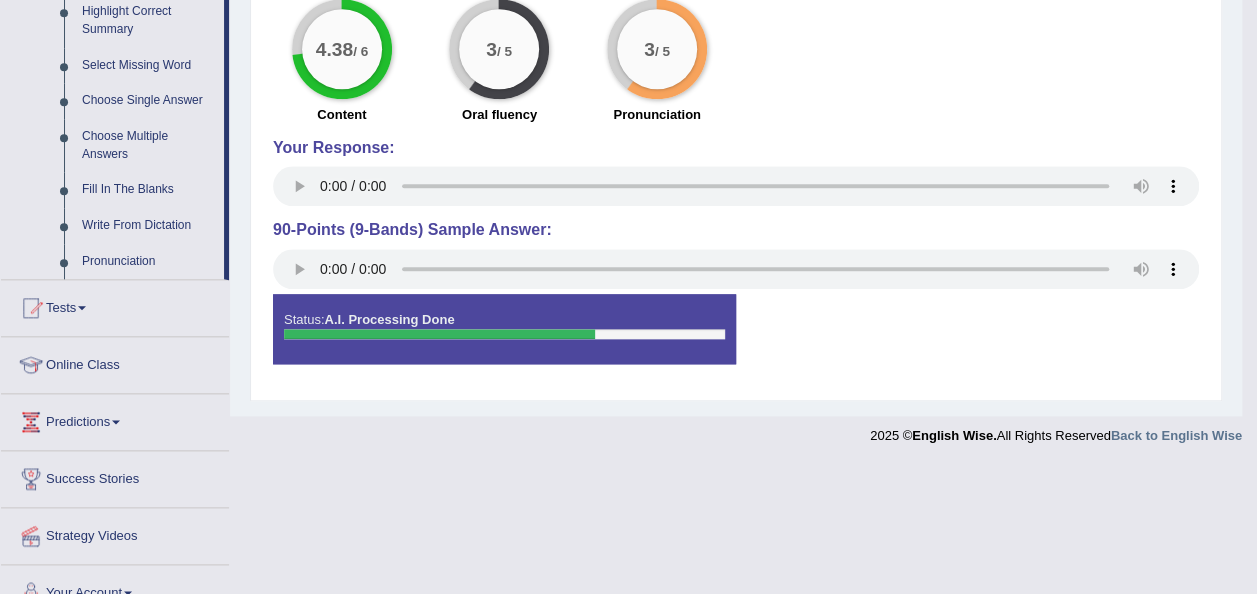 scroll, scrollTop: 1026, scrollLeft: 0, axis: vertical 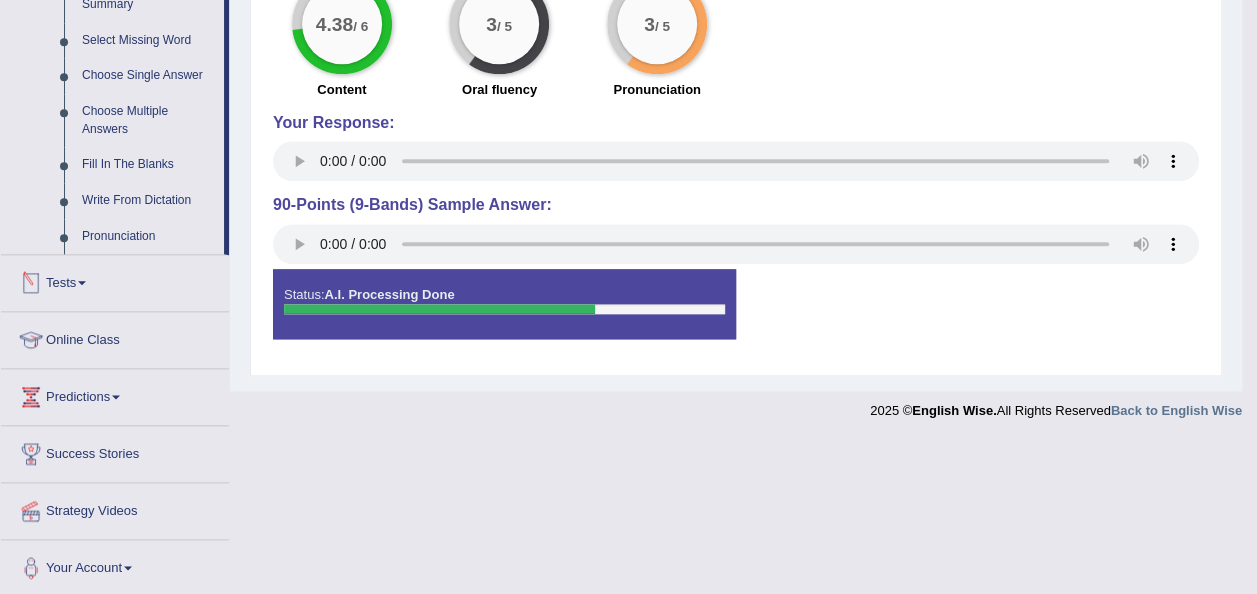 click on "Tests" at bounding box center [115, 280] 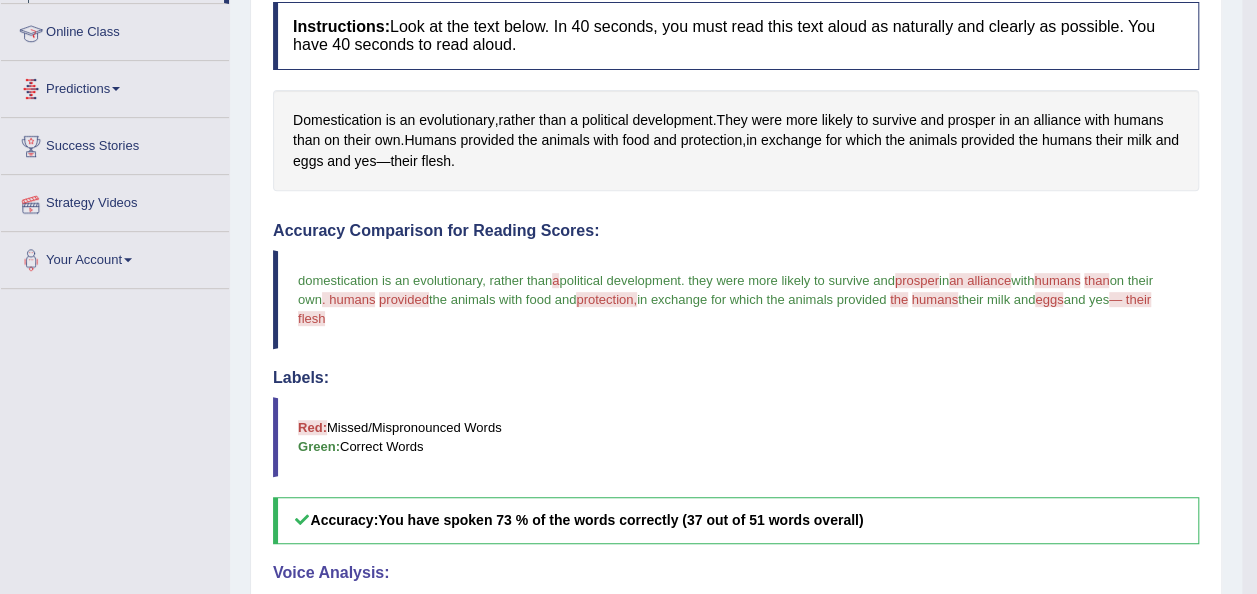 scroll, scrollTop: 255, scrollLeft: 0, axis: vertical 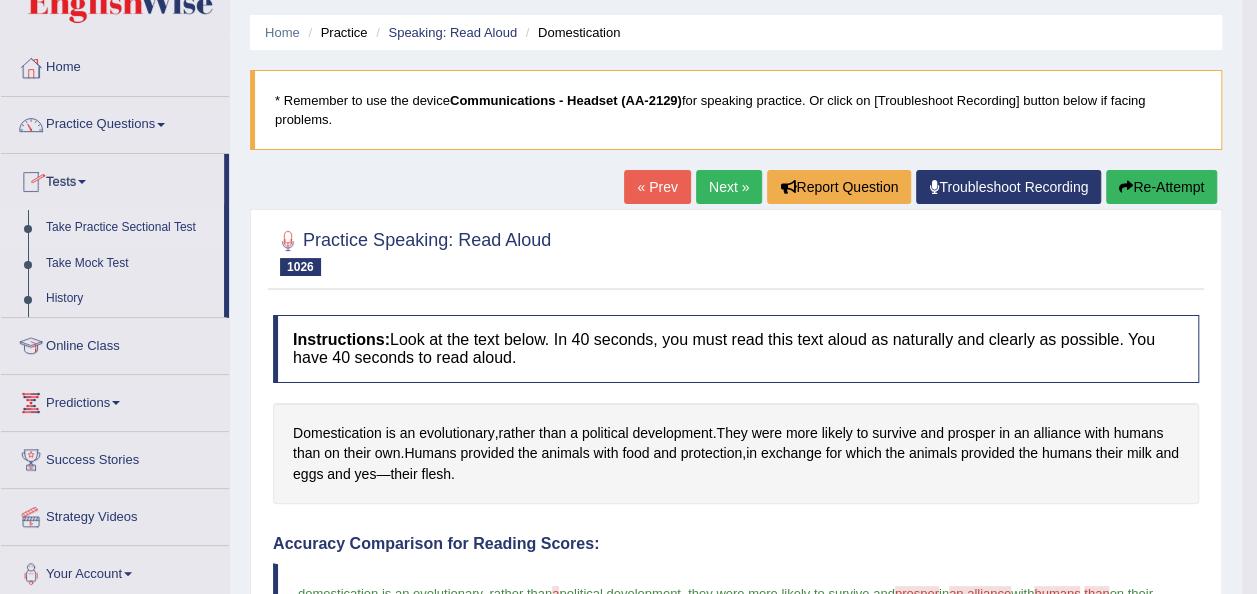click on "Take Practice Sectional Test" at bounding box center [130, 228] 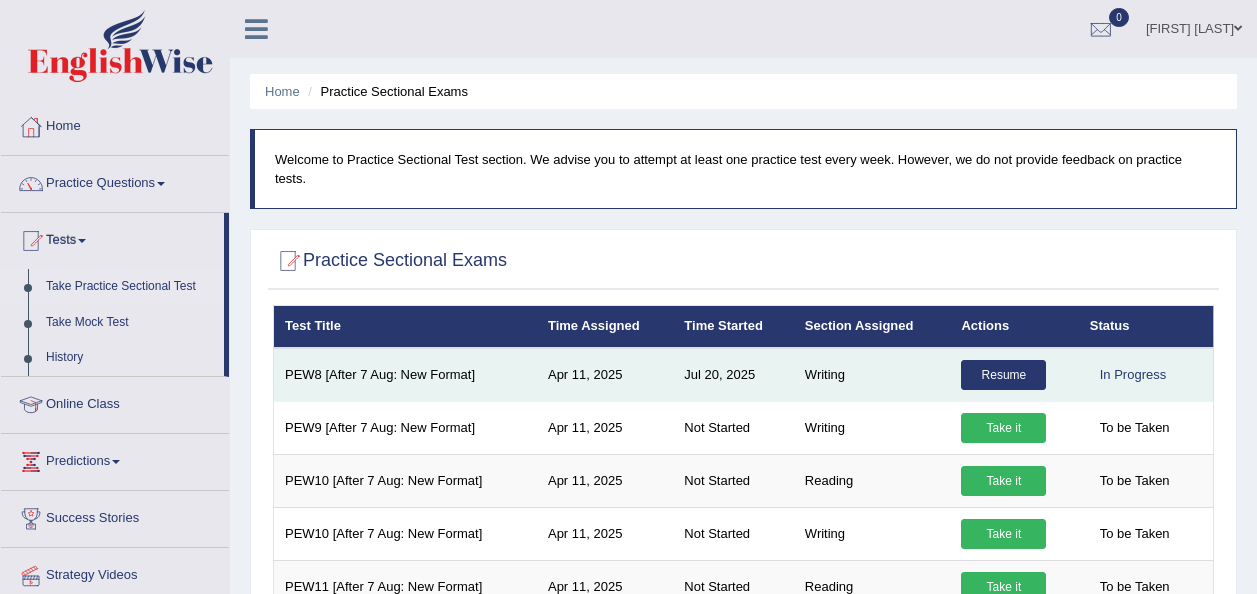 scroll, scrollTop: 0, scrollLeft: 0, axis: both 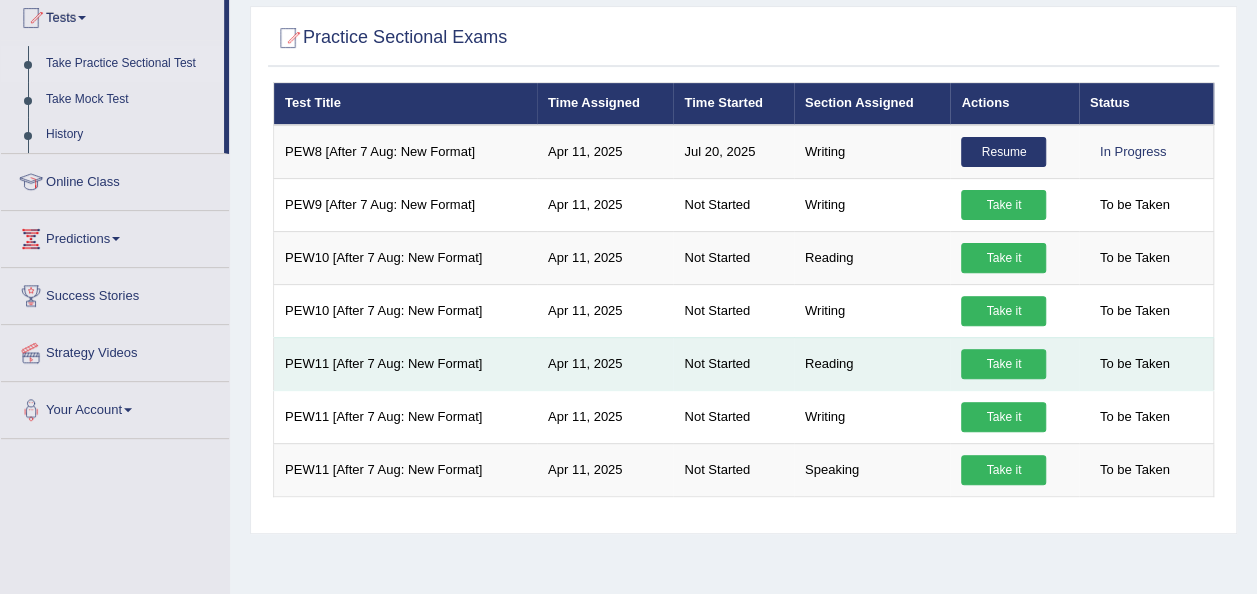click on "Take it" at bounding box center [1003, 364] 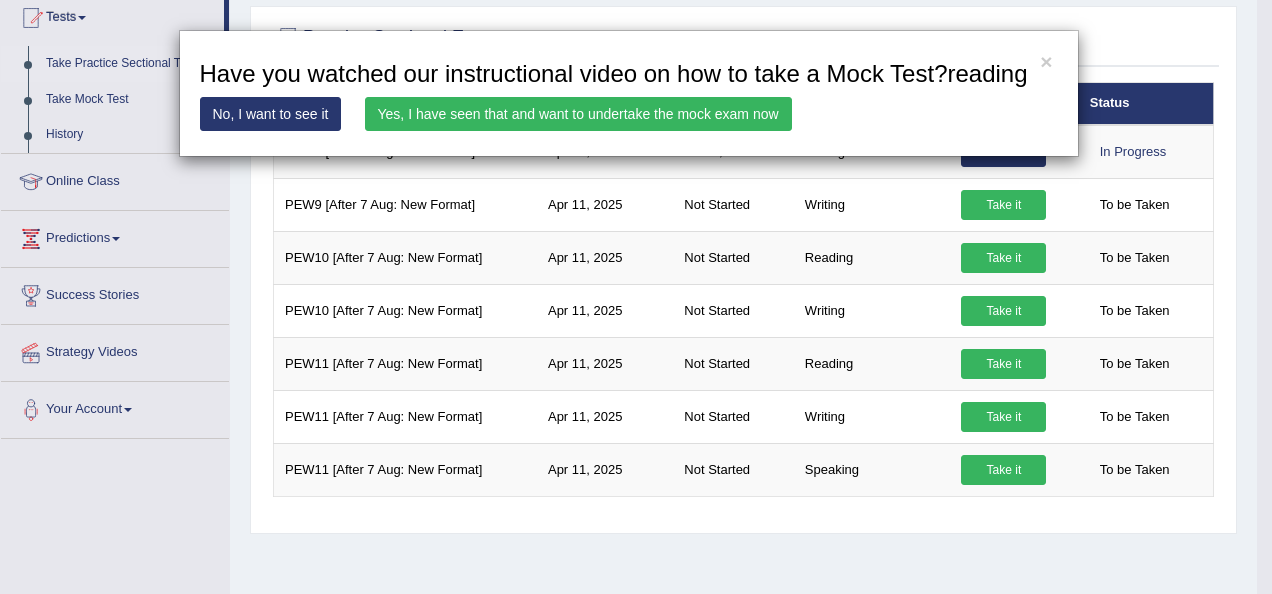 click on "×
Have you watched our instructional video on how to take a Mock Test?reading
No, I want to see it
Yes, I have seen that and want to undertake the mock exam now" at bounding box center [628, 93] 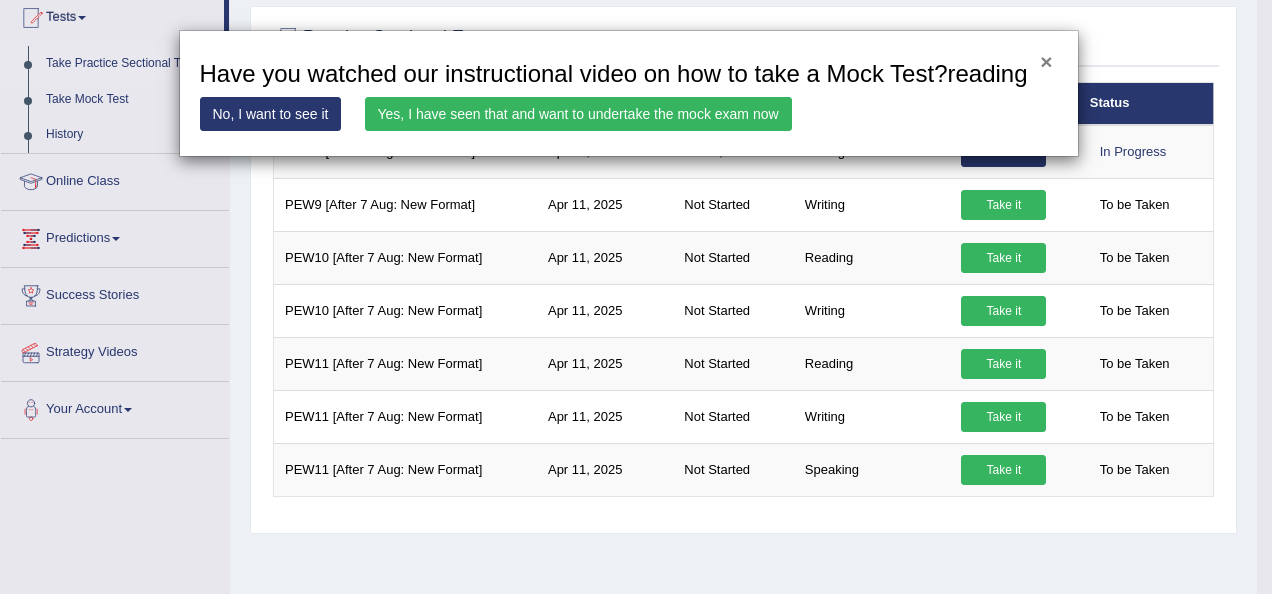 click on "×" at bounding box center (1046, 61) 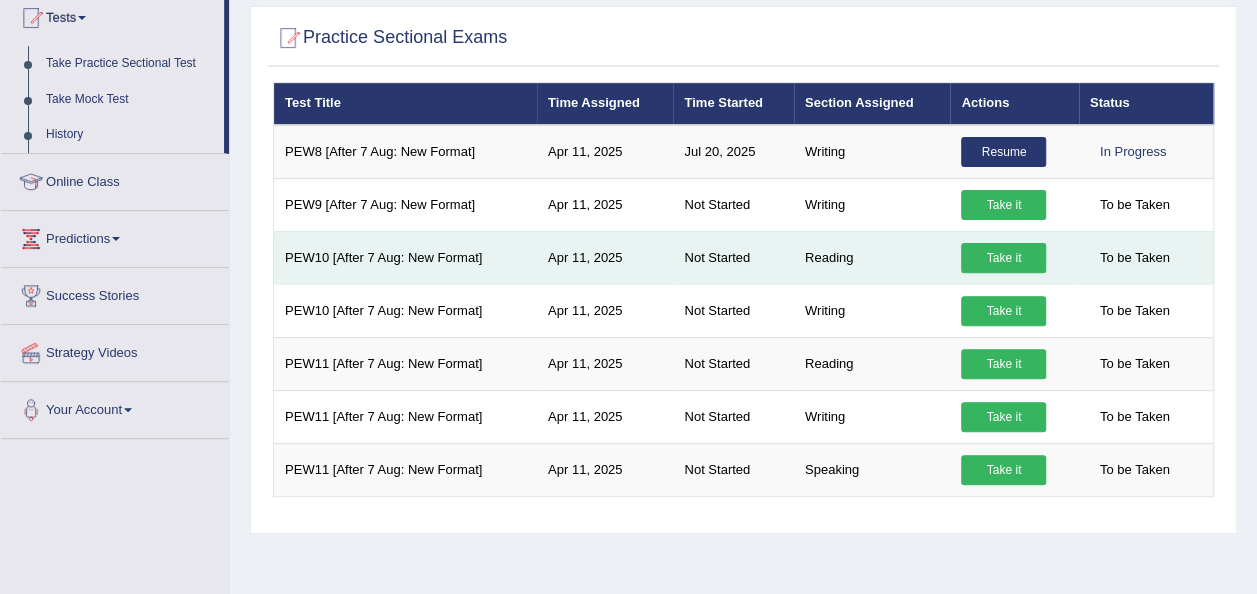 click on "Reading" at bounding box center (872, 257) 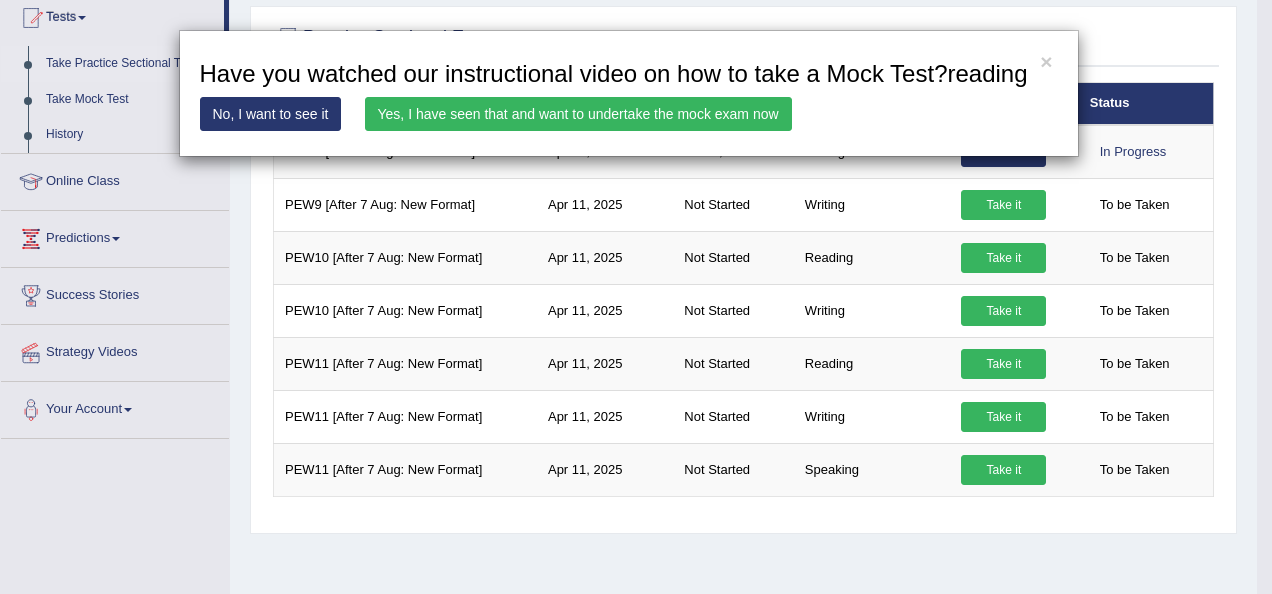 click on "Yes, I have seen that and want to undertake the mock exam now" at bounding box center (578, 114) 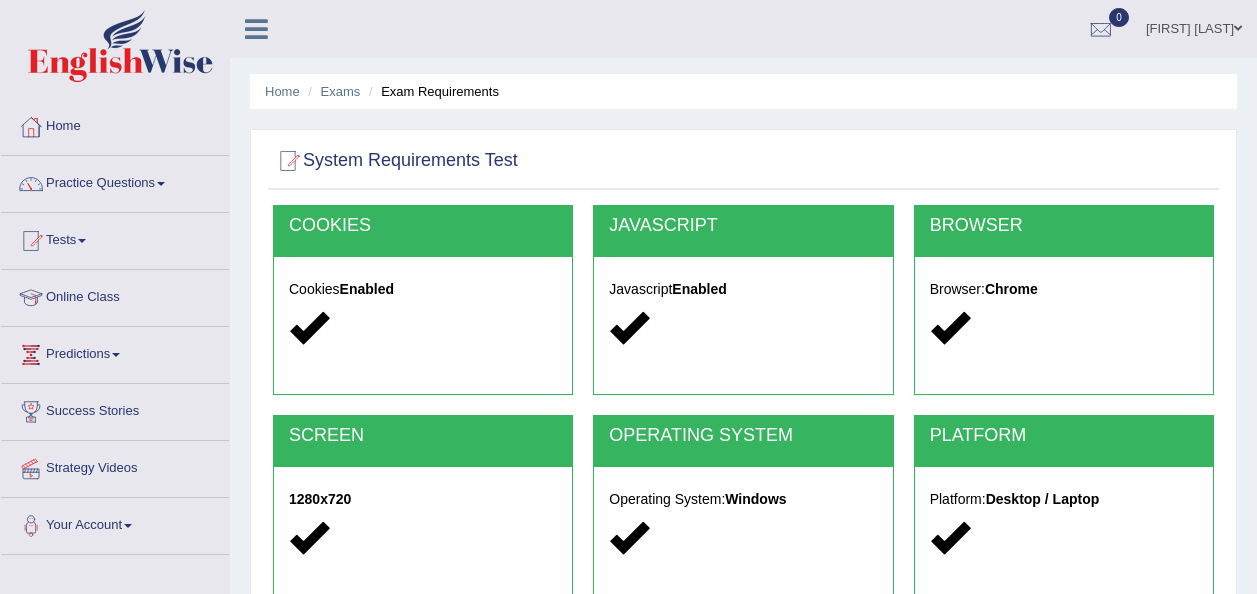 scroll, scrollTop: 0, scrollLeft: 0, axis: both 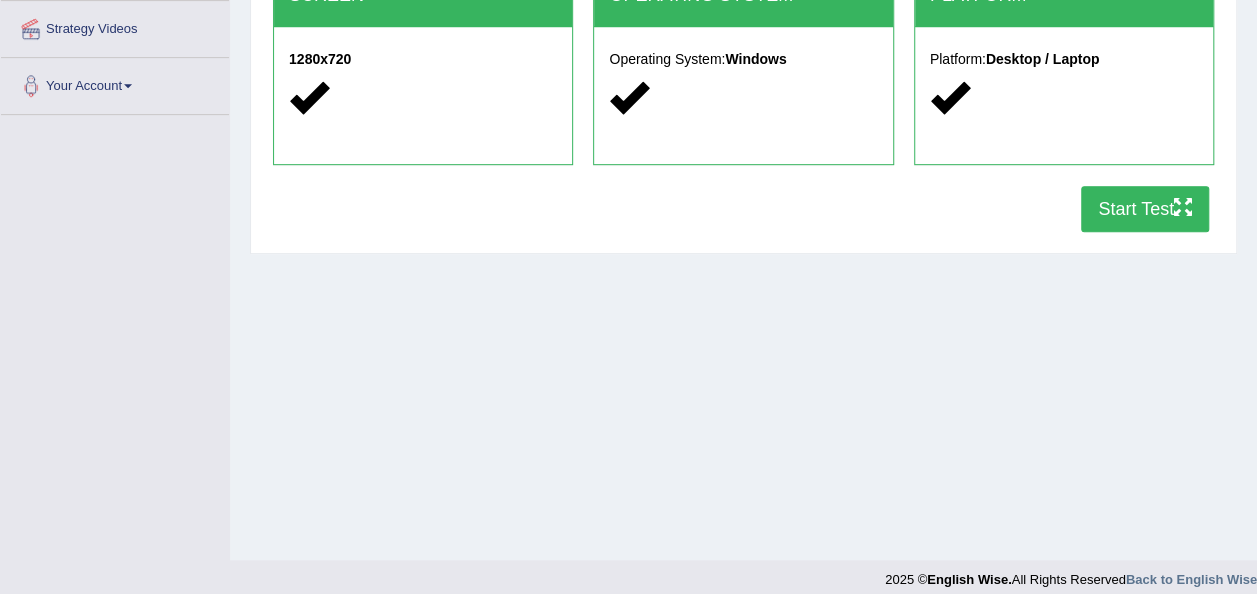 click on "Start Test" at bounding box center (1145, 209) 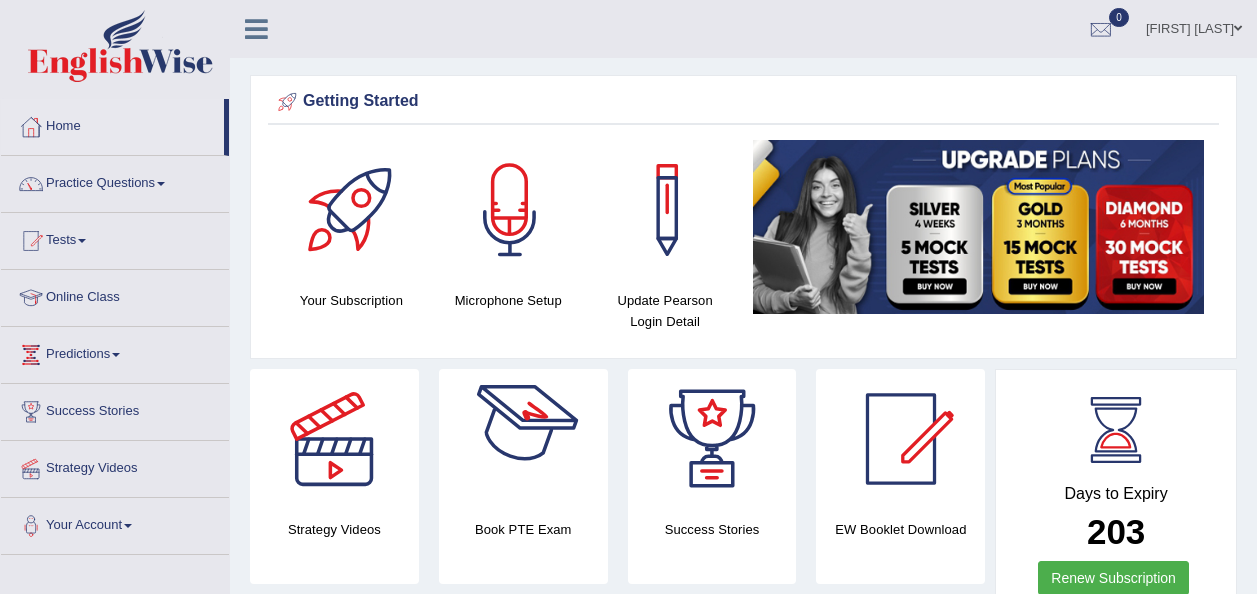 scroll, scrollTop: 0, scrollLeft: 0, axis: both 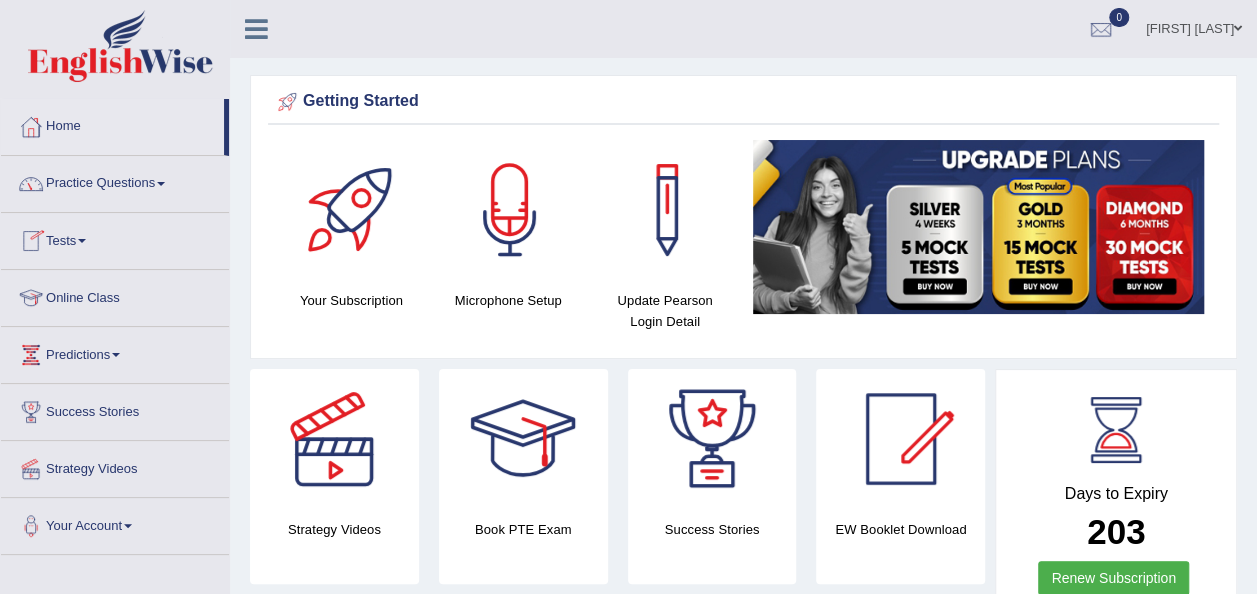 click on "Practice Questions" at bounding box center [115, 181] 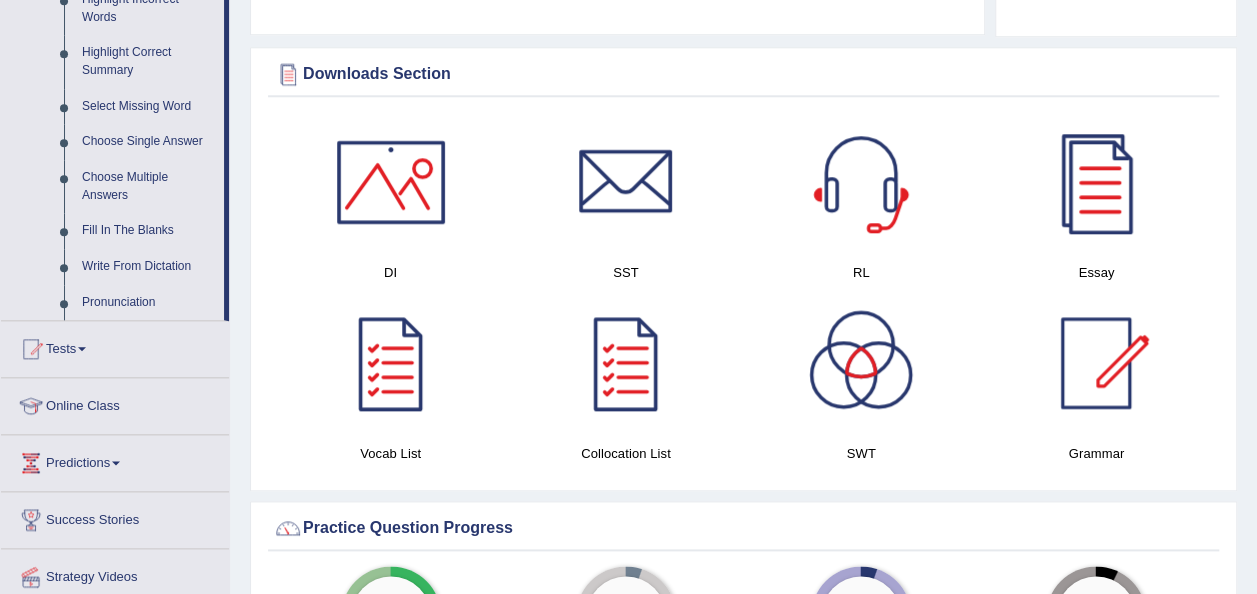 scroll, scrollTop: 1474, scrollLeft: 0, axis: vertical 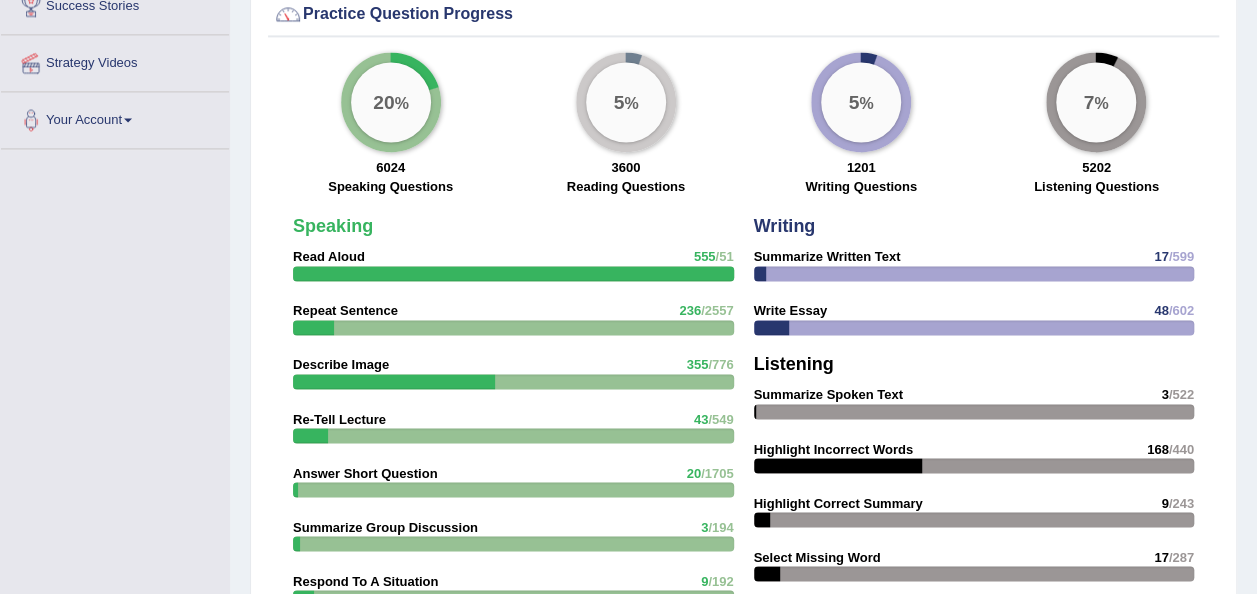 click on "Practice Questions" at bounding box center (112, -1293) 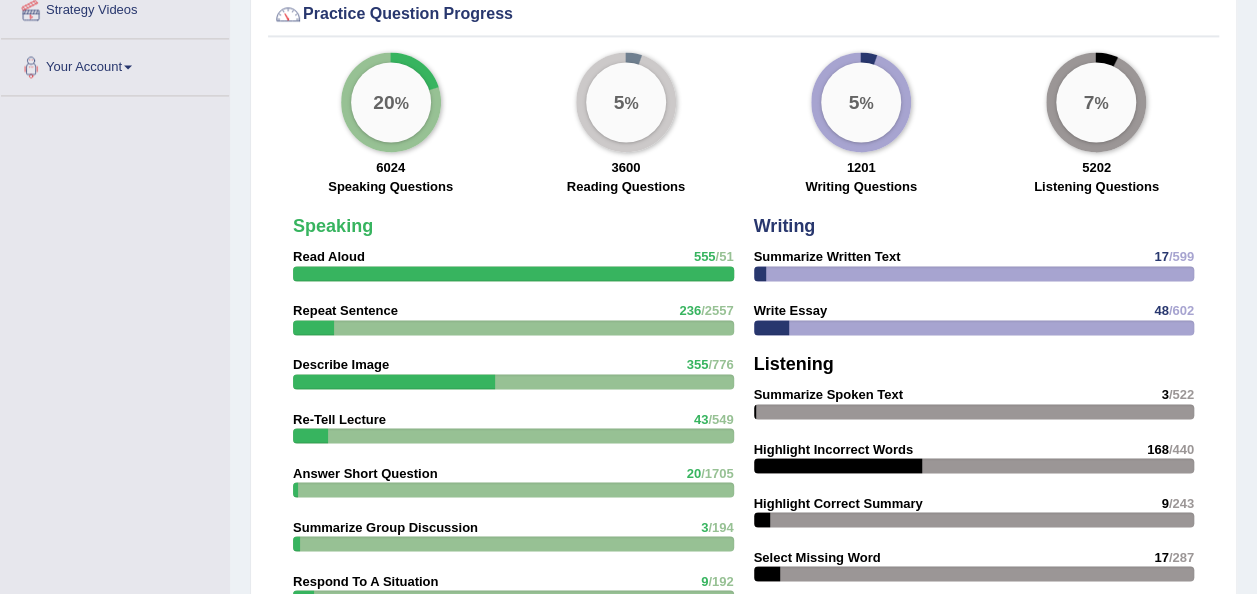 scroll, scrollTop: 406, scrollLeft: 0, axis: vertical 